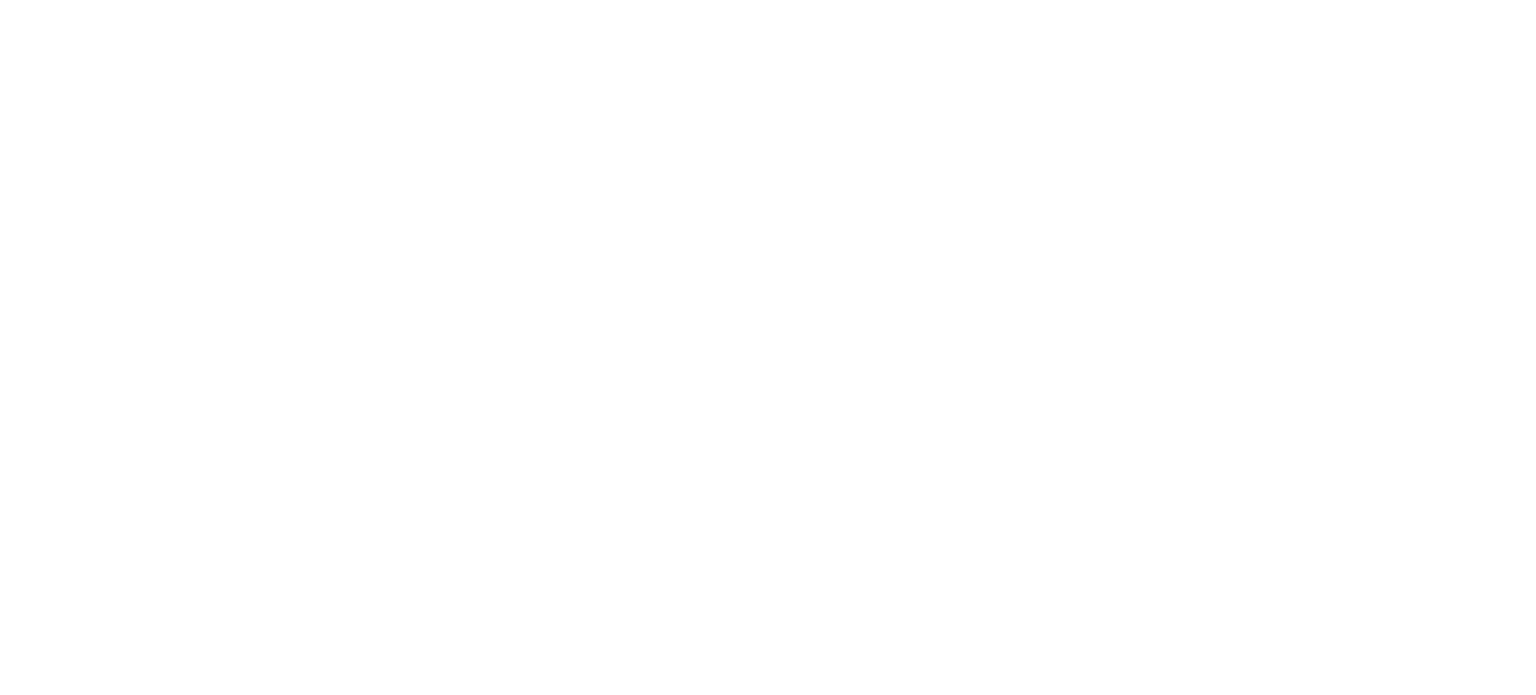 scroll, scrollTop: 0, scrollLeft: 0, axis: both 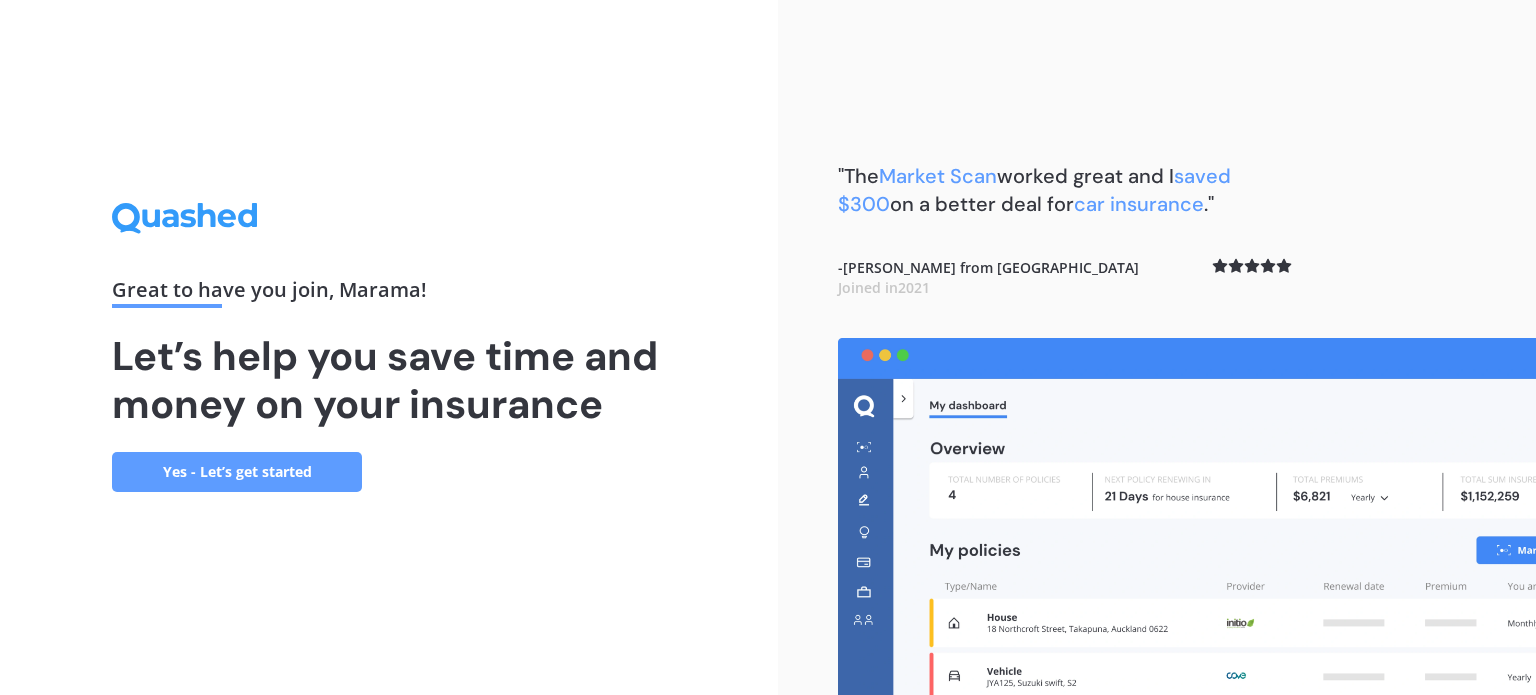 click on "Yes - Let’s get started" at bounding box center [237, 472] 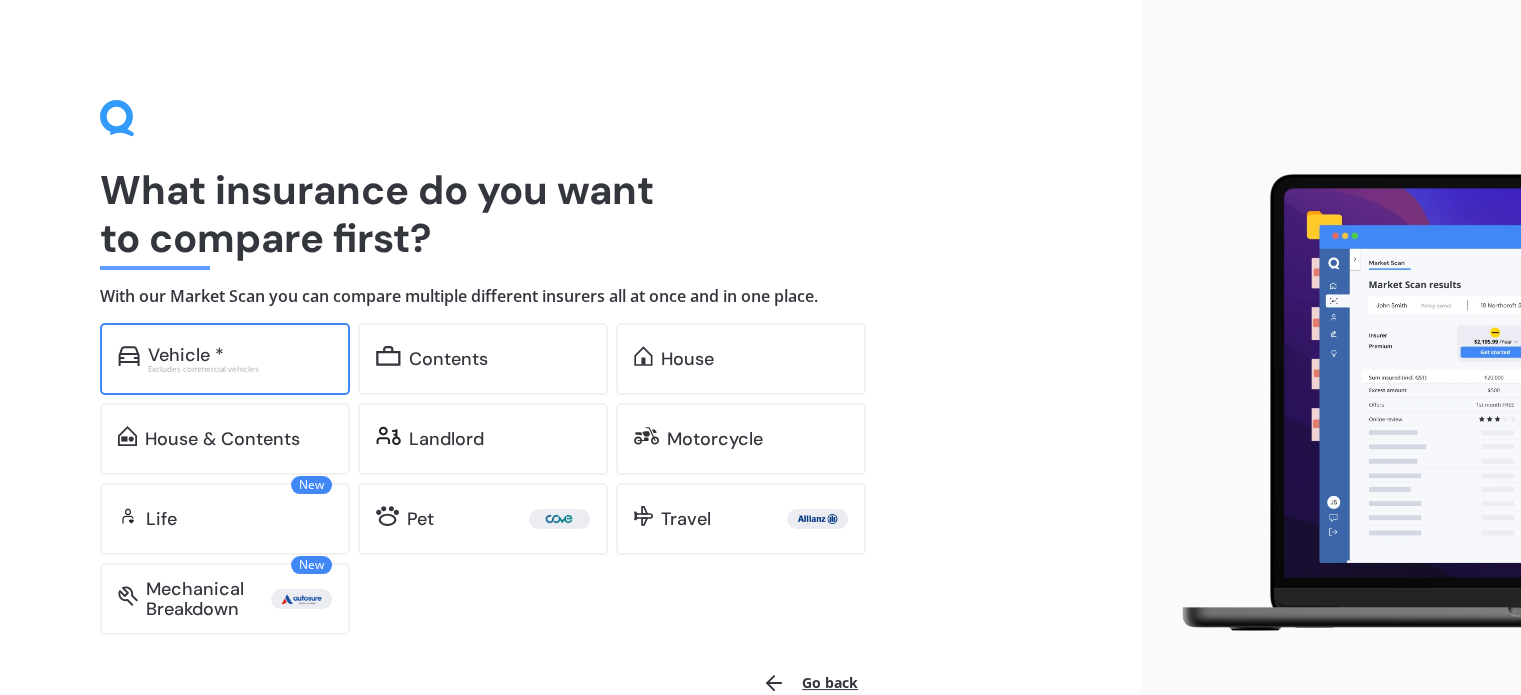 click on "Vehicle *" at bounding box center [186, 355] 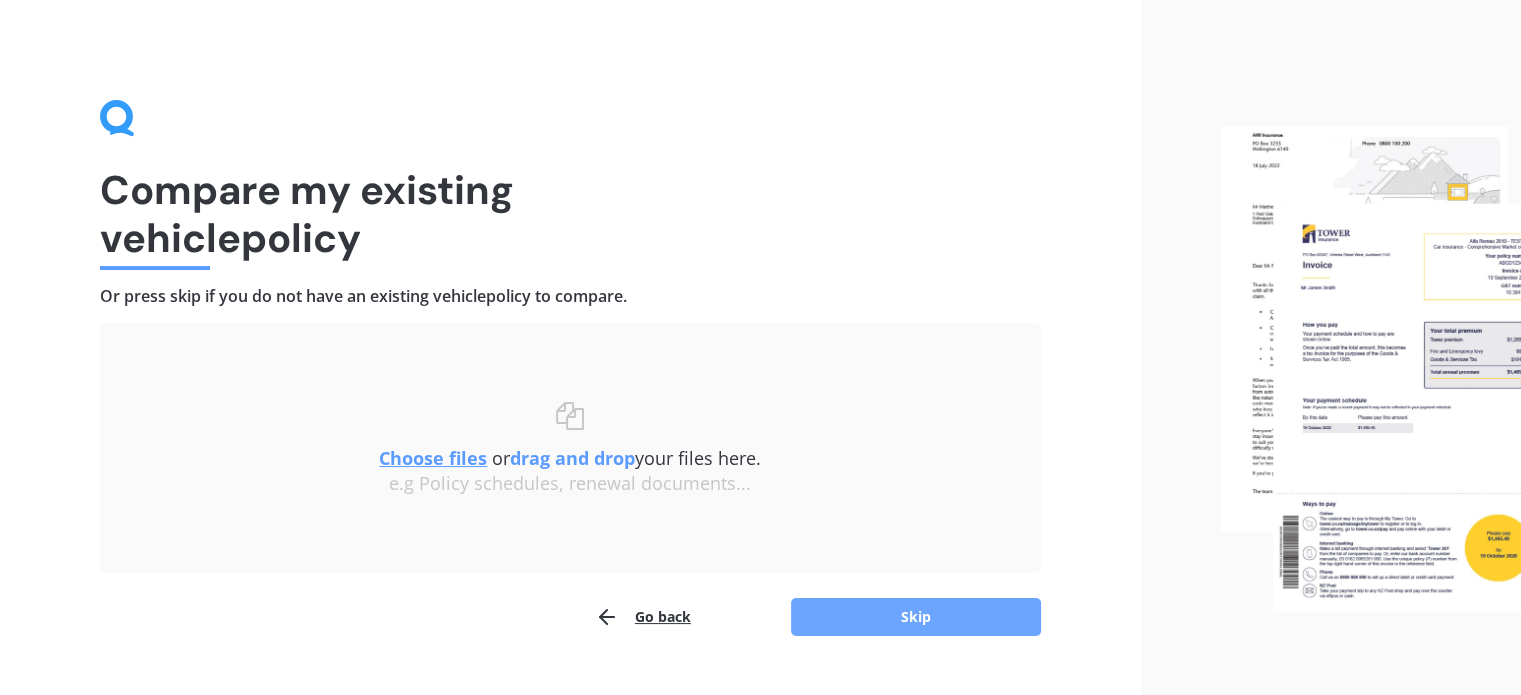 click on "Skip" at bounding box center [916, 617] 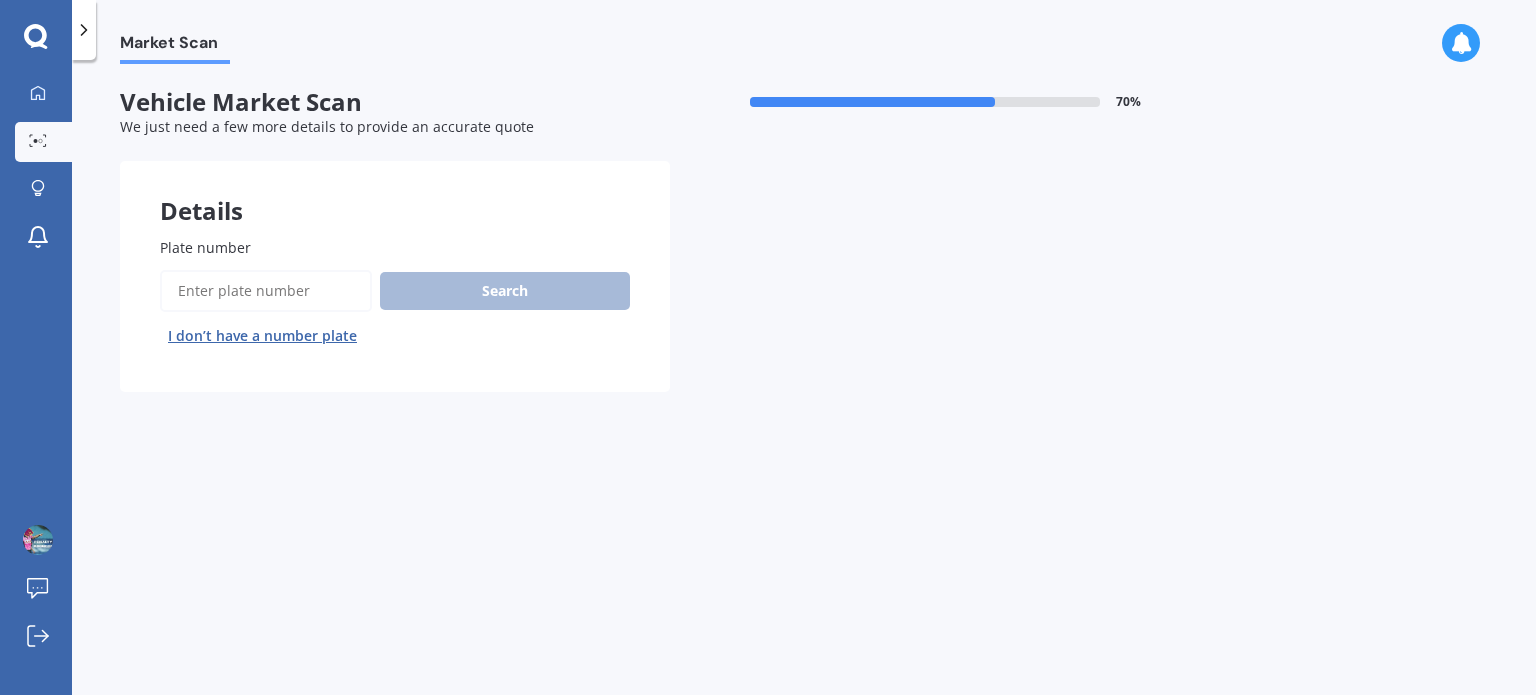 click on "I don’t have a number plate" at bounding box center (262, 336) 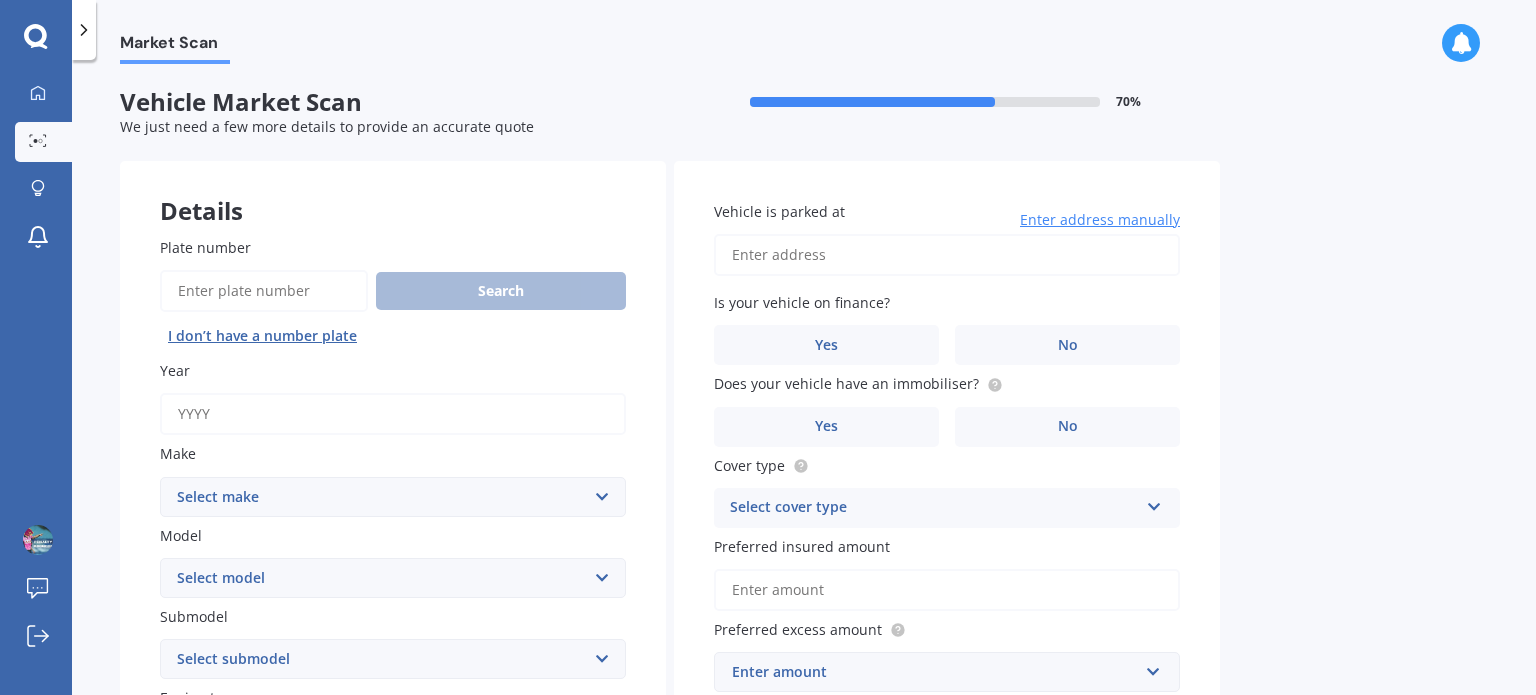 drag, startPoint x: 295, startPoint y: 335, endPoint x: 293, endPoint y: 421, distance: 86.023254 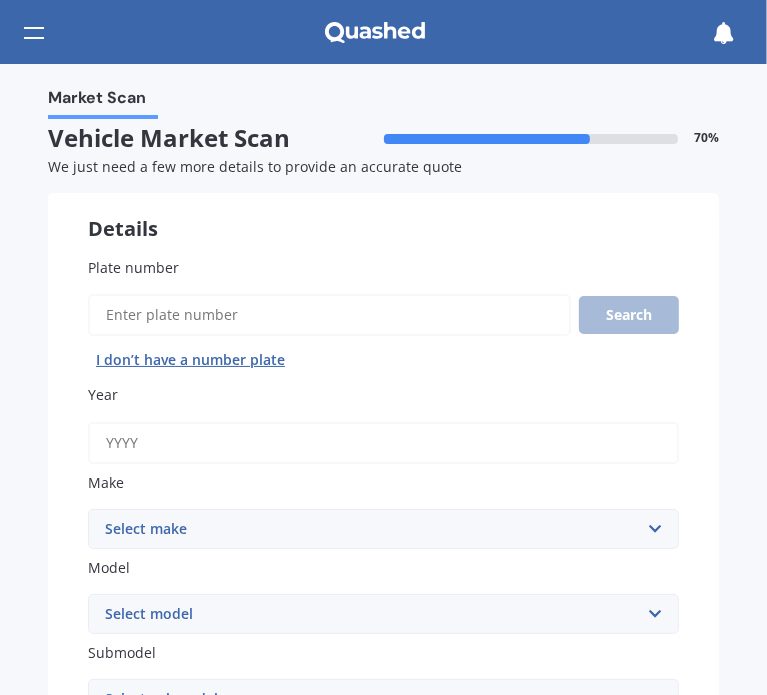 click on "Year" at bounding box center (383, 443) 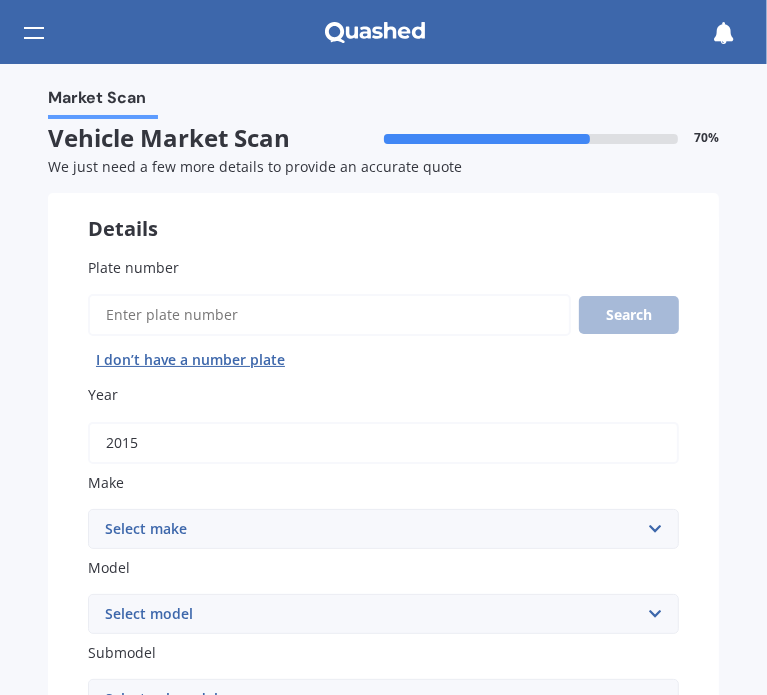 type on "2015" 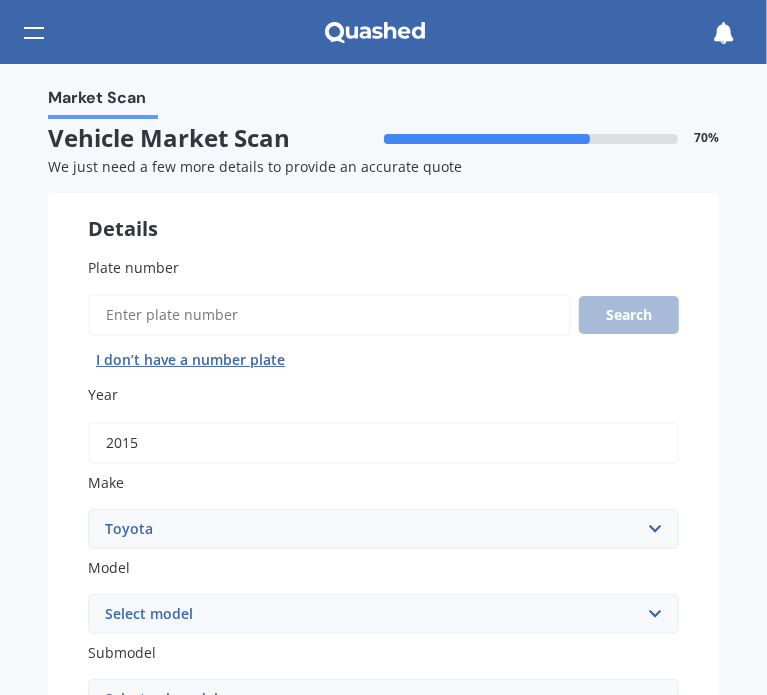 click on "Select make AC ALFA ROMEO ASTON MARTIN AUDI AUSTIN BEDFORD Bentley BMW BYD CADILLAC CAN-AM CHERY CHEVROLET CHRYSLER Citroen CRUISEAIR CUPRA DAEWOO DAIHATSU DAIMLER DAMON DIAHATSU DODGE EXOCET FACTORY FIVE FERRARI FIAT Fiord FLEETWOOD FORD FOTON FRASER GEELY GENESIS GEORGIE BOY GMC GREAT WALL GWM HAVAL HILLMAN HINO HOLDEN HOLIDAY RAMBLER HONDA HUMMER HYUNDAI INFINITI ISUZU IVECO JAC JAECOO JAGUAR JEEP KGM KIA LADA LAMBORGHINI LANCIA LANDROVER LDV LEXUS LINCOLN LOTUS LUNAR M.G M.G. MAHINDRA MASERATI MAZDA MCLAREN MERCEDES AMG Mercedes Benz MERCEDES-AMG MERCURY MINI MITSUBISHI MORGAN MORRIS NEWMAR NISSAN OMODA OPEL OXFORD PEUGEOT Plymouth Polestar PONTIAC PORSCHE PROTON RAM Range Rover Rayne RENAULT ROLLS ROYCE ROVER SAAB SATURN SEAT SHELBY SKODA SMART SSANGYONG SUBARU SUZUKI TATA TESLA TIFFIN Toyota TRIUMPH TVR Vauxhall VOLKSWAGEN VOLVO WESTFIELD WINNEBAGO ZX" at bounding box center [383, 529] 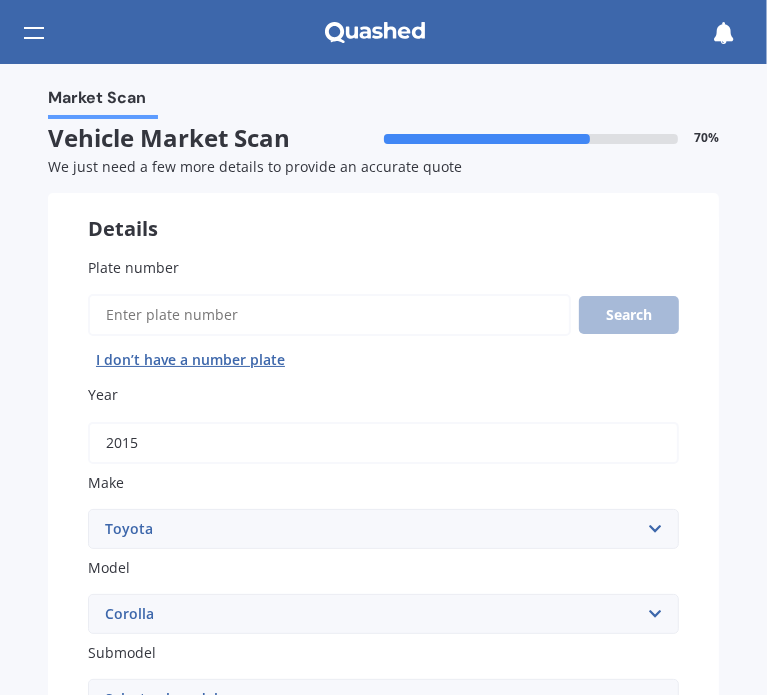 click on "Select model 4 Runner 86 Allex Allion Alphard Altezza Aqua Aristo Aurion Auris Avalon Avensis AYGO bB Belta Blade Blizzard 4WD Brevis Bundera 4WD C-HR Caldina Cami Camry Carib Carina Cavalier Celica Celsior Century Ceres Chaser Coaster Corolla Corona Corsa Cressida Cresta Crown Curren Cynos Deliboy Duet Dyna Echo Esquire Estima FJ Fortuner Funcargo Gaia Gracia Grande Granvia Harrier Hiace Highlander HILUX Ipsum iQ Isis IST Kluger Landcruiser LANDCRUISER PRADO Levin Liteace Marino Mark 2 Mark X Mirai MR-S MR2 Nadia Noah Nova Opa Paseo Passo Pixis Platz Porte Premio Previa MPV Prius Probox Progres Qualis Ractis RAIZE Raum RAV-4 Regius Van Runx Rush Sai Scepter Sera Sienta Soarer Spacio Spade Sprinter Starlet Succeed Supra Surf Tank Tarago Tercel Townace Toyo-ace Trueno Tundra Vanguard Vellfire Verossa Vienta Vista Vitz Voltz Voxy Will Windom Wish Yaris" at bounding box center [383, 614] 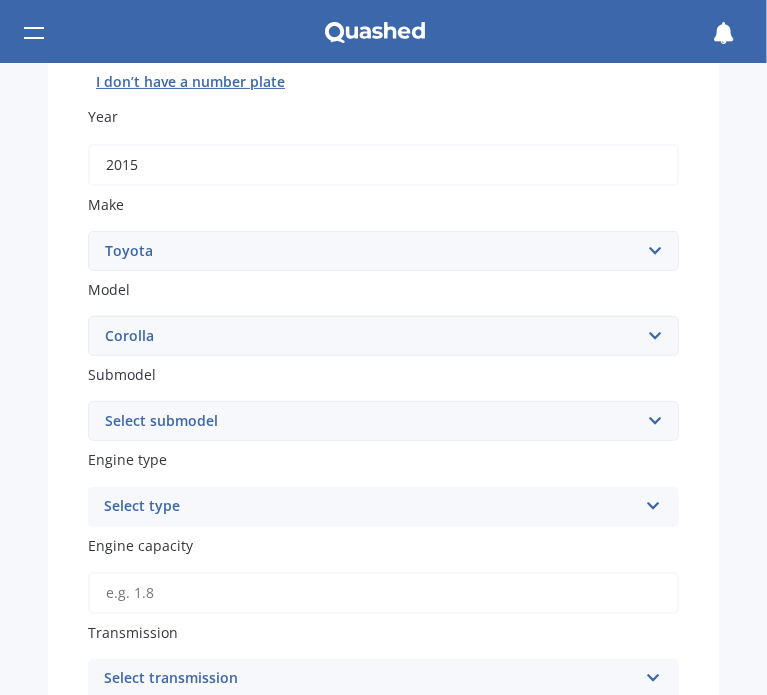 scroll, scrollTop: 279, scrollLeft: 0, axis: vertical 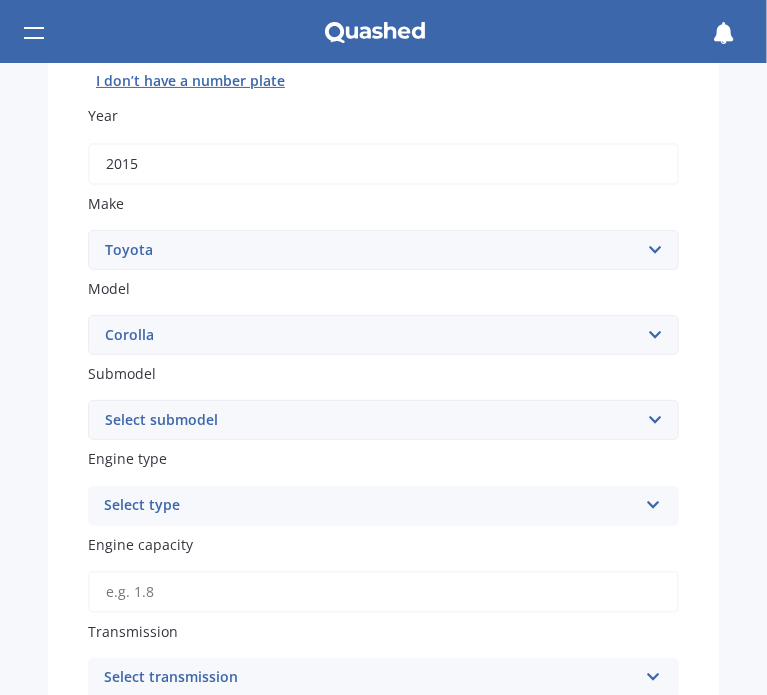 click on "Select type" at bounding box center [370, 506] 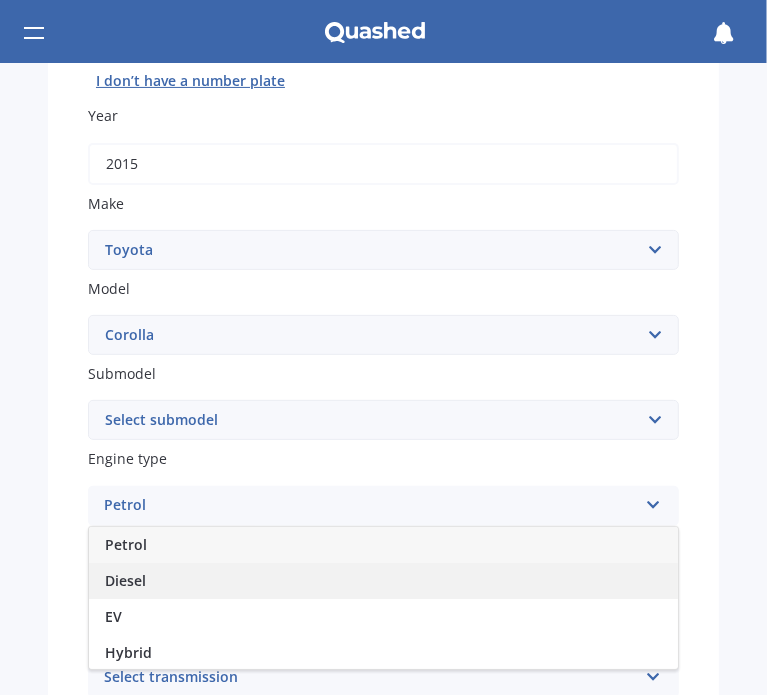 scroll, scrollTop: 455, scrollLeft: 0, axis: vertical 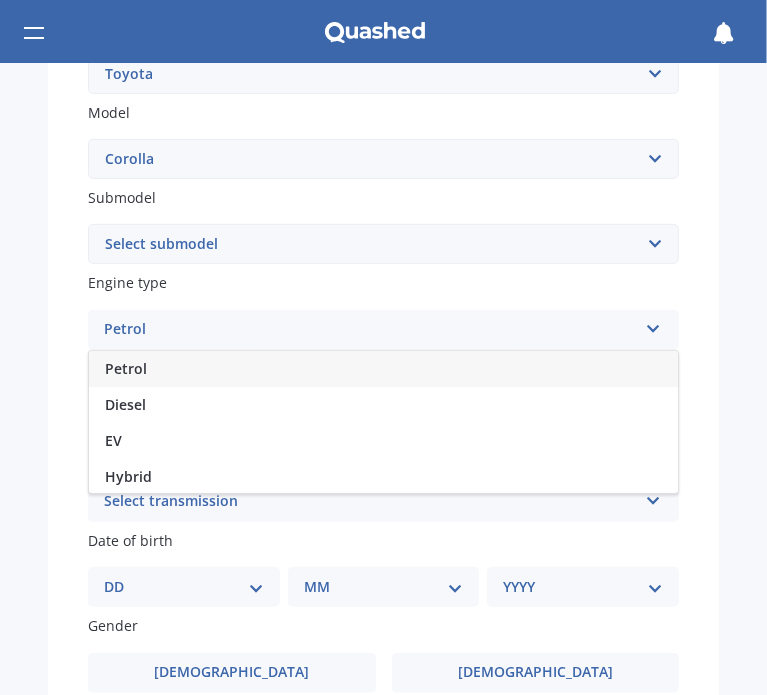 click on "Petrol" at bounding box center [383, 369] 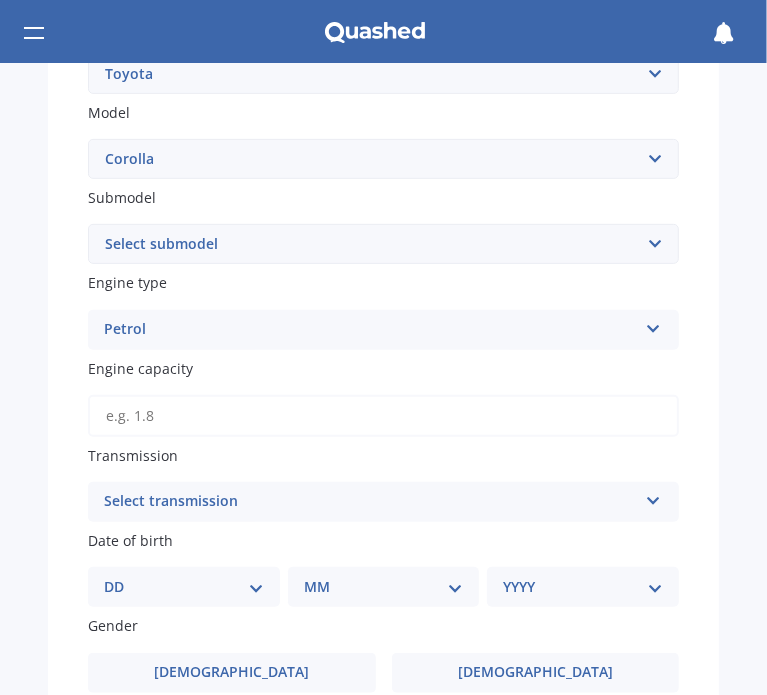 click on "Plate number Search I don’t have a number plate Year 2015 Make Select make AC ALFA ROMEO ASTON MARTIN AUDI AUSTIN BEDFORD Bentley BMW BYD CADILLAC CAN-AM CHERY CHEVROLET CHRYSLER Citroen CRUISEAIR CUPRA DAEWOO DAIHATSU DAIMLER DAMON DIAHATSU DODGE EXOCET FACTORY FIVE FERRARI FIAT Fiord FLEETWOOD FORD FOTON FRASER GEELY GENESIS GEORGIE BOY GMC GREAT WALL GWM HAVAL HILLMAN HINO HOLDEN HOLIDAY RAMBLER HONDA HUMMER HYUNDAI INFINITI ISUZU IVECO JAC JAECOO JAGUAR JEEP KGM KIA LADA LAMBORGHINI LANCIA LANDROVER LDV LEXUS LINCOLN LOTUS LUNAR M.G M.G. MAHINDRA MASERATI MAZDA MCLAREN MERCEDES AMG Mercedes Benz MERCEDES-AMG MERCURY MINI MITSUBISHI MORGAN MORRIS NEWMAR NISSAN OMODA OPEL OXFORD PEUGEOT Plymouth Polestar PONTIAC PORSCHE PROTON RAM Range Rover Rayne RENAULT ROLLS ROYCE ROVER SAAB SATURN SEAT SHELBY SKODA SMART SSANGYONG SUBARU SUZUKI TATA TESLA TIFFIN Toyota TRIUMPH TVR Vauxhall VOLKSWAGEN VOLVO WESTFIELD WINNEBAGO ZX Model Select model 4 Runner 86 Allex Allion Alphard Altezza Aqua Aristo Aurion Auris AYGO" at bounding box center (383, 363) 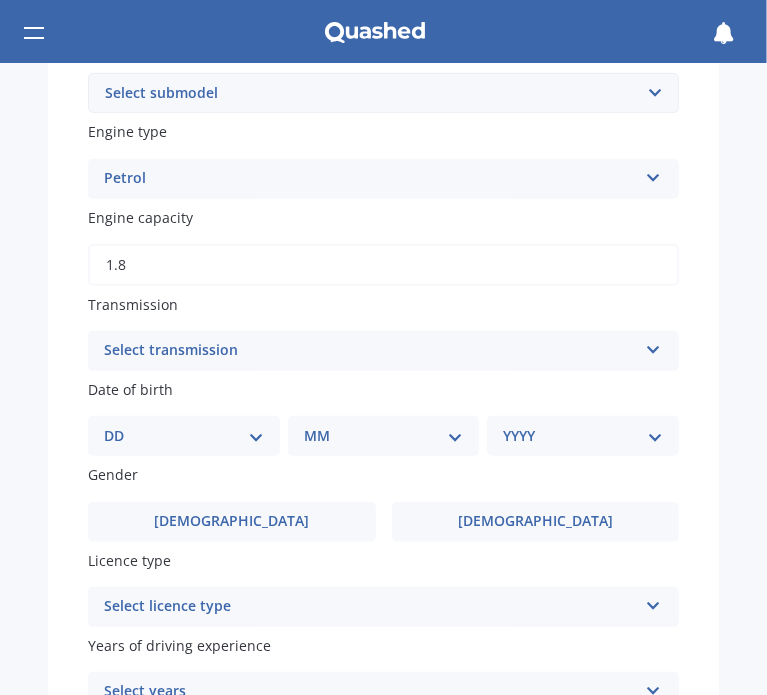 scroll, scrollTop: 620, scrollLeft: 0, axis: vertical 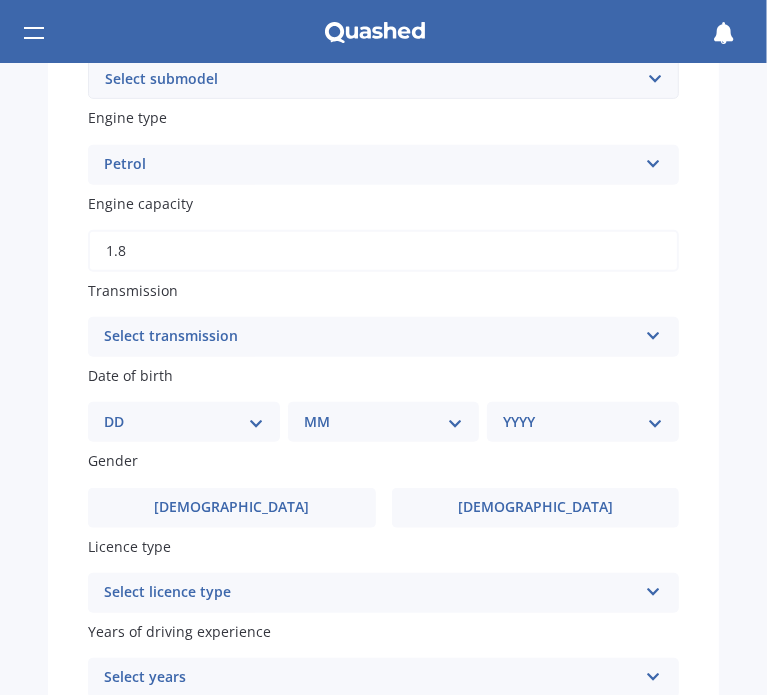 type on "1.8" 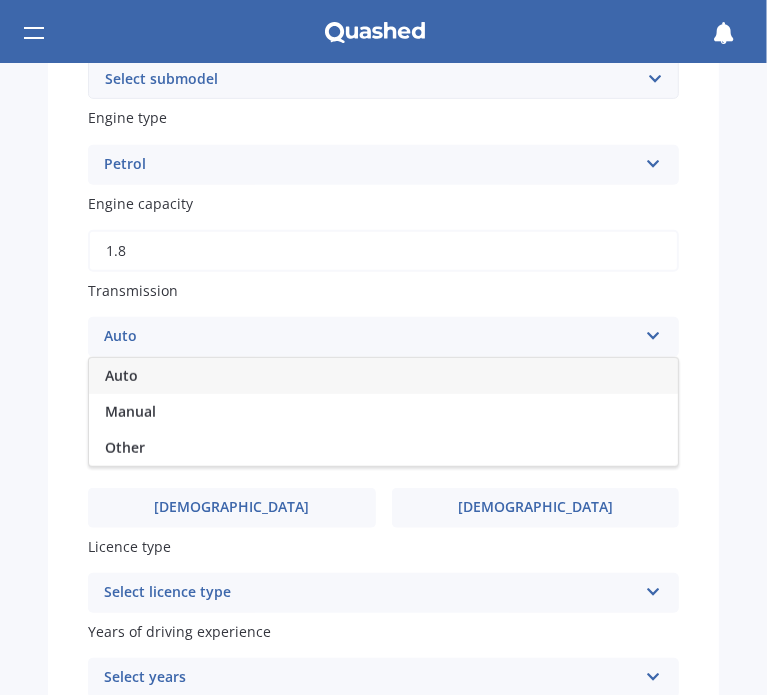 click on "Auto" at bounding box center [383, 376] 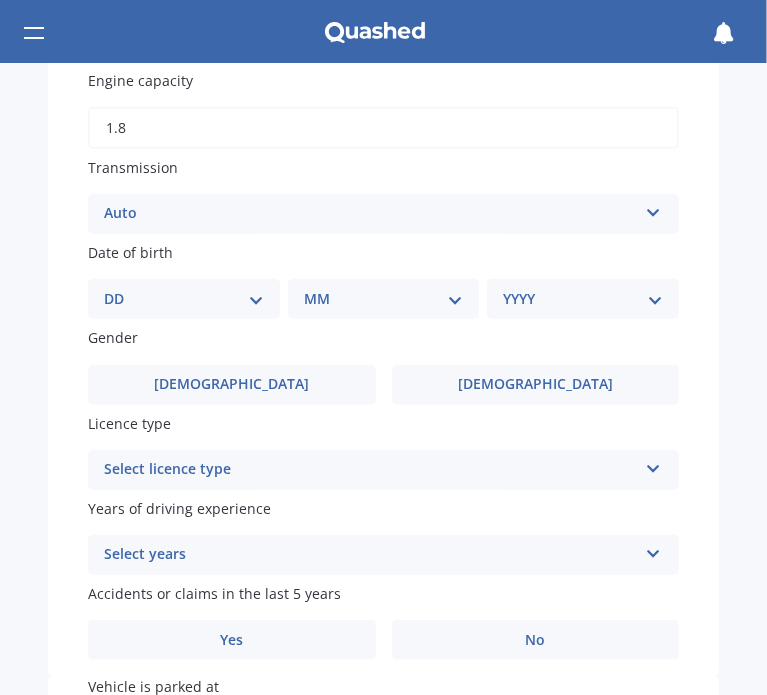 scroll, scrollTop: 740, scrollLeft: 0, axis: vertical 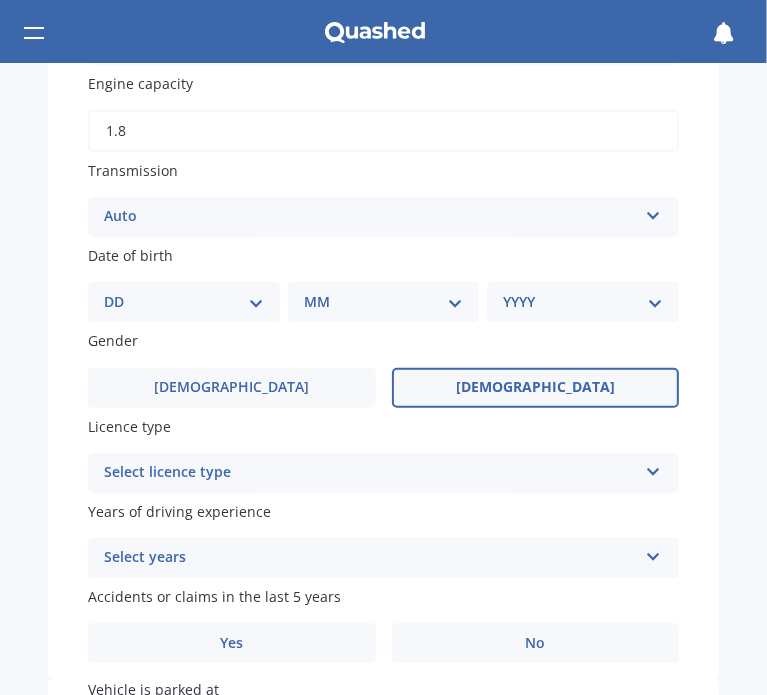 click on "Female" at bounding box center (536, 388) 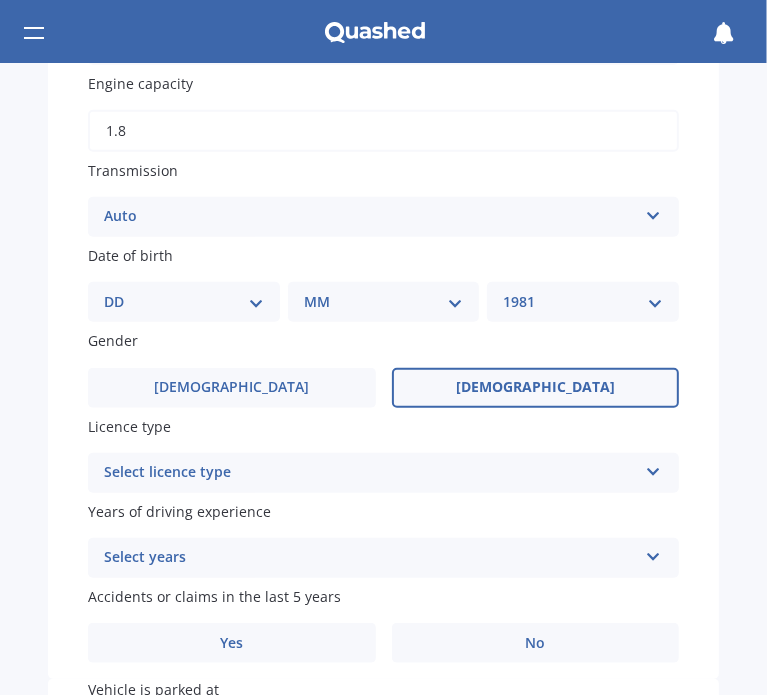 click on "YYYY 2025 2024 2023 2022 2021 2020 2019 2018 2017 2016 2015 2014 2013 2012 2011 2010 2009 2008 2007 2006 2005 2004 2003 2002 2001 2000 1999 1998 1997 1996 1995 1994 1993 1992 1991 1990 1989 1988 1987 1986 1985 1984 1983 1982 1981 1980 1979 1978 1977 1976 1975 1974 1973 1972 1971 1970 1969 1968 1967 1966 1965 1964 1963 1962 1961 1960 1959 1958 1957 1956 1955 1954 1953 1952 1951 1950 1949 1948 1947 1946 1945 1944 1943 1942 1941 1940 1939 1938 1937 1936 1935 1934 1933 1932 1931 1930 1929 1928 1927 1926" at bounding box center [583, 302] 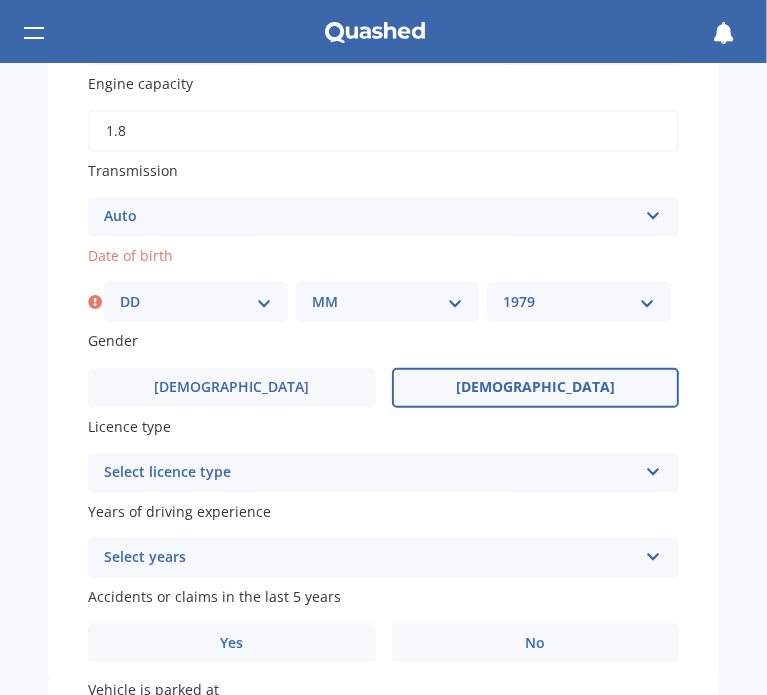 select on "1978" 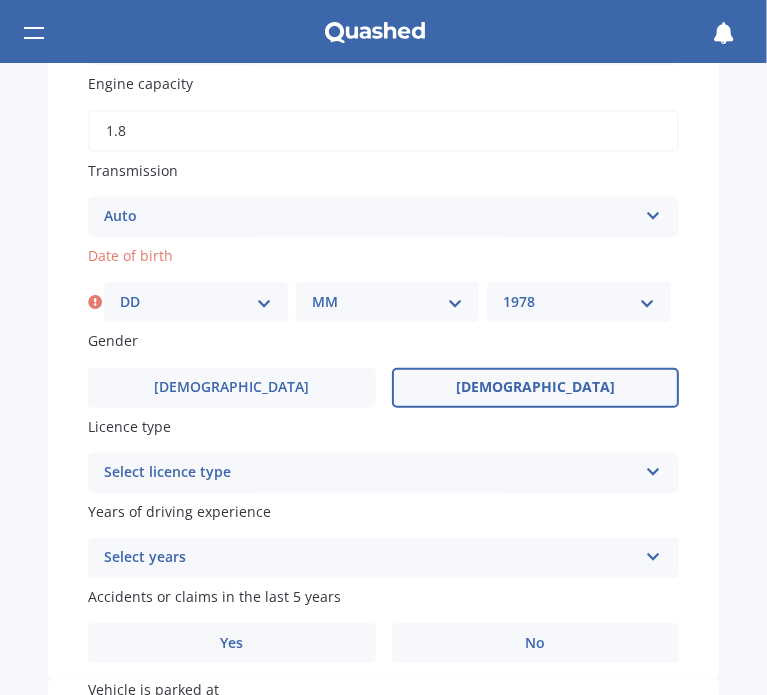 click on "MM 01 02 03 04 05 06 07 08 09 10 11 12" at bounding box center (388, 302) 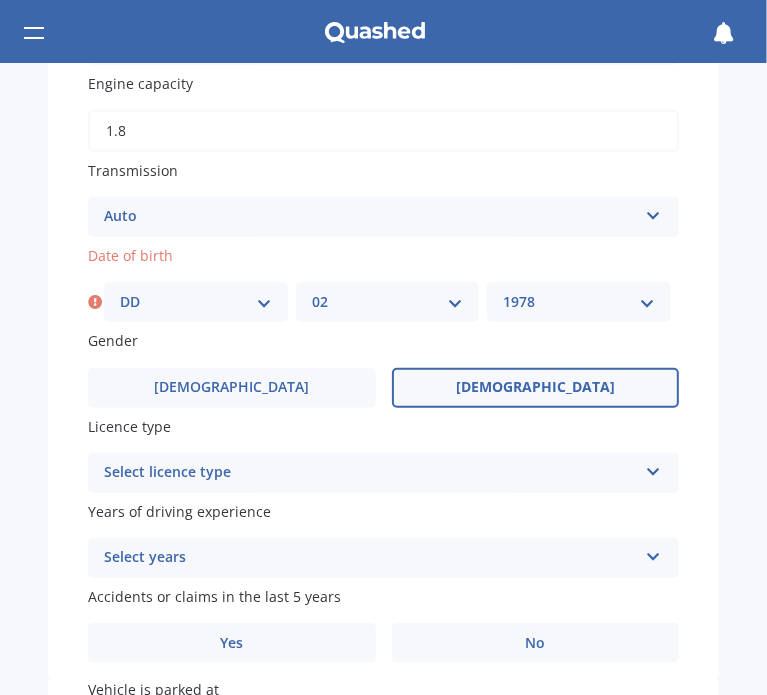 click on "MM 01 02 03 04 05 06 07 08 09 10 11 12" at bounding box center [388, 302] 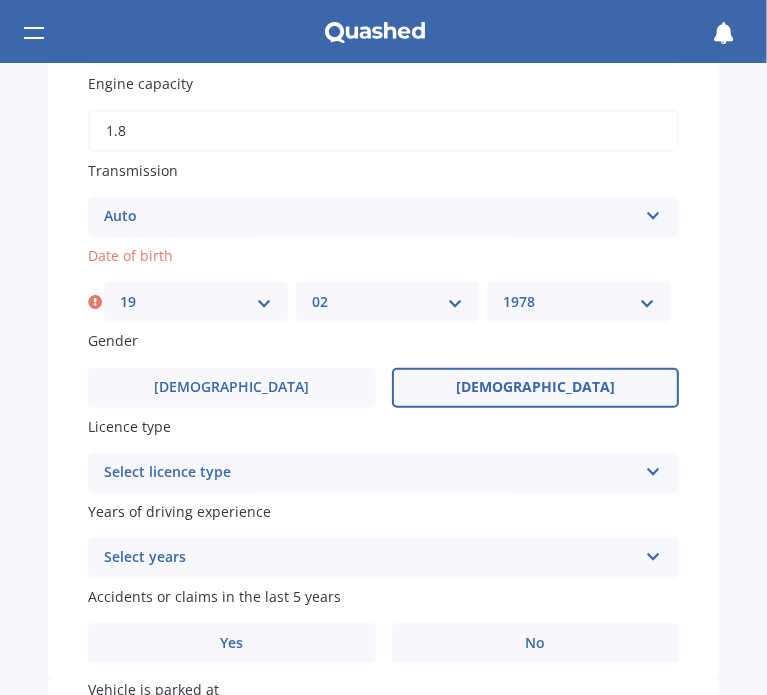 click on "DD 01 02 03 04 05 06 07 08 09 10 11 12 13 14 15 16 17 18 19 20 21 22 23 24 25 26 27 28 29 30 31" at bounding box center [196, 302] 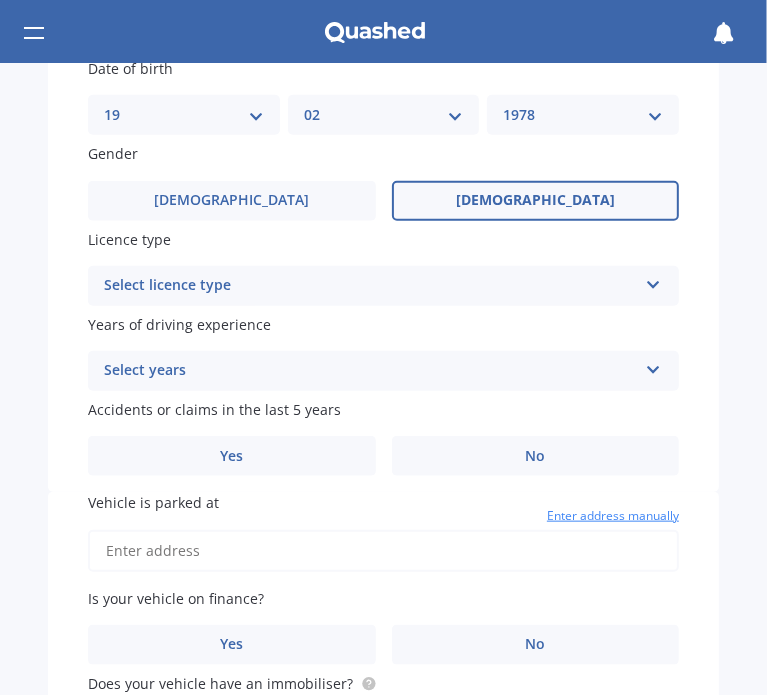 scroll, scrollTop: 931, scrollLeft: 0, axis: vertical 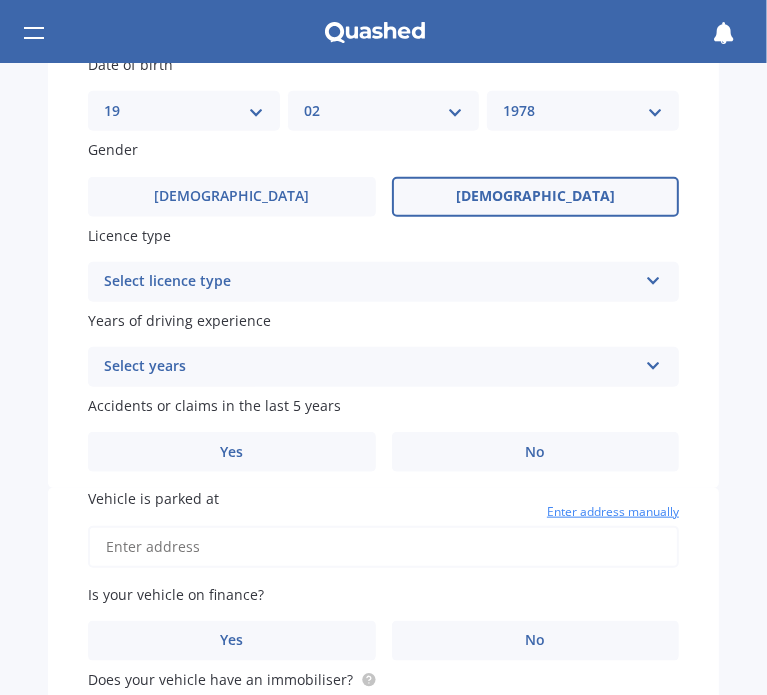 click on "Select licence type NZ Full NZ Restricted NZ Learners Australia United Kingdom Ireland South Africa International / Other overseas licence" at bounding box center [383, 282] 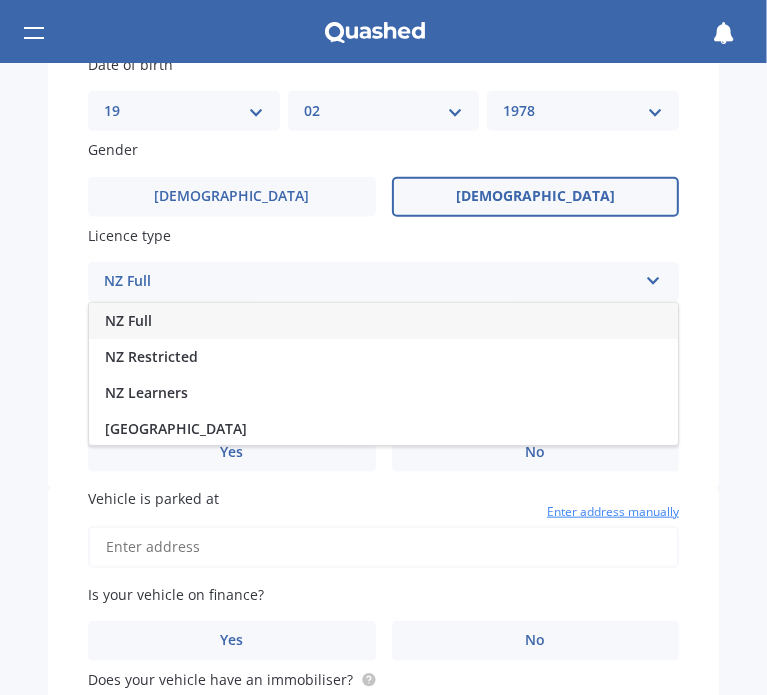 click on "NZ Full" at bounding box center (383, 321) 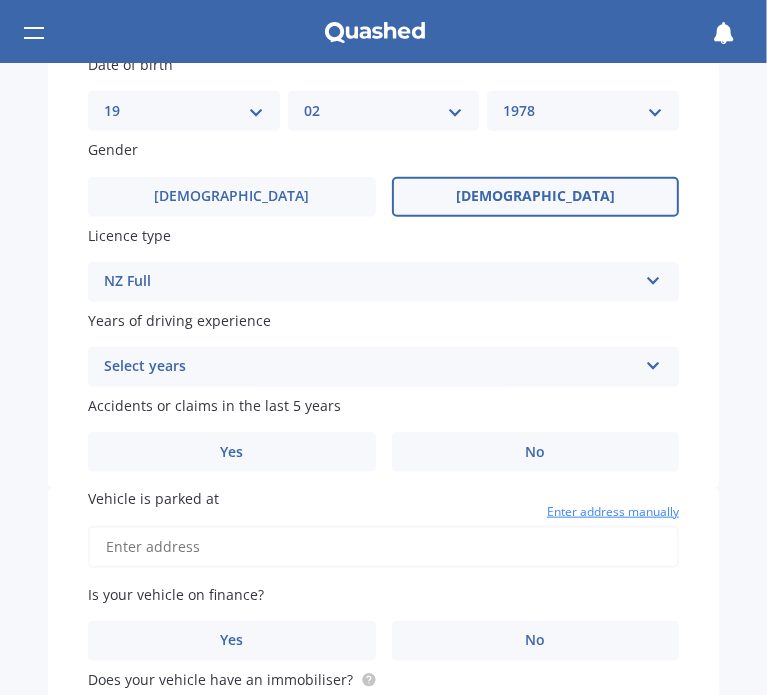 click on "Select years" at bounding box center [370, 367] 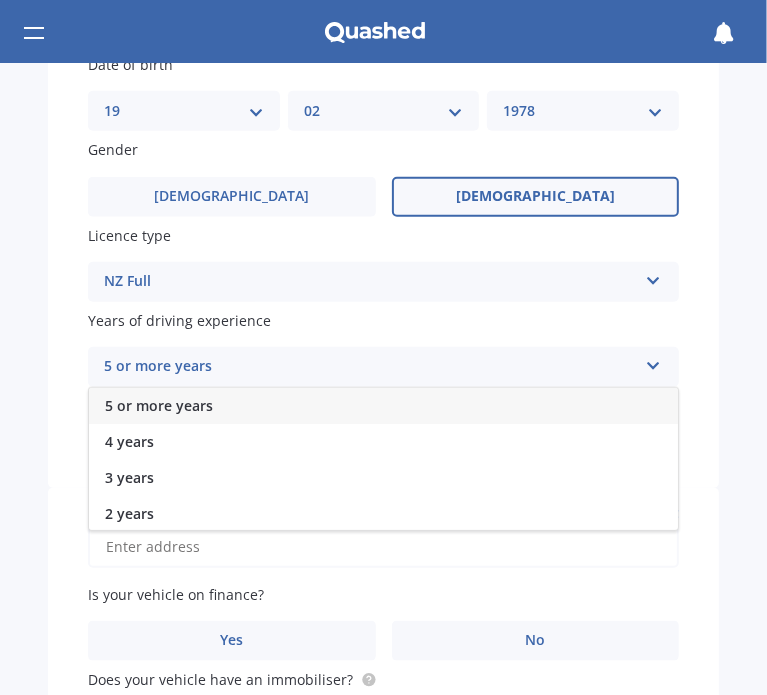 click on "5 or more years" at bounding box center (383, 406) 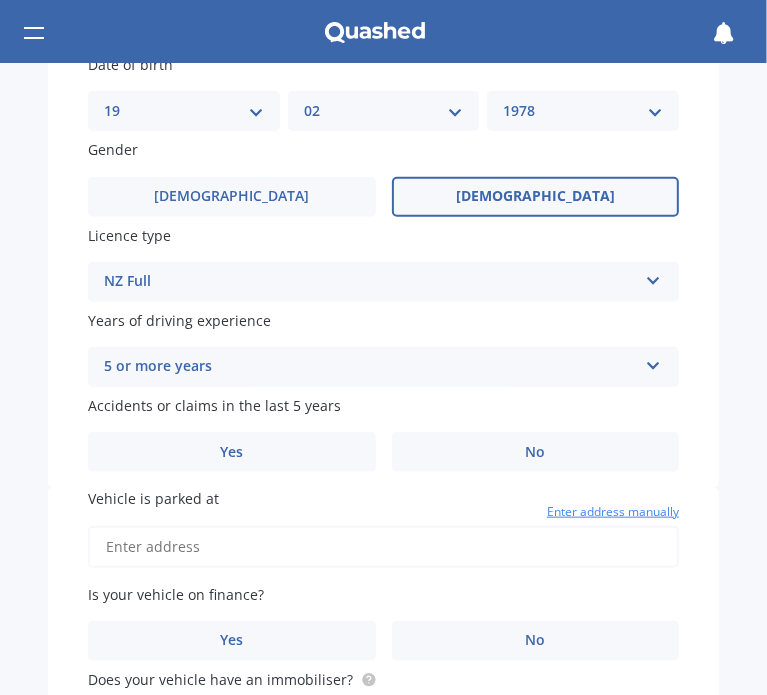 scroll, scrollTop: 1155, scrollLeft: 0, axis: vertical 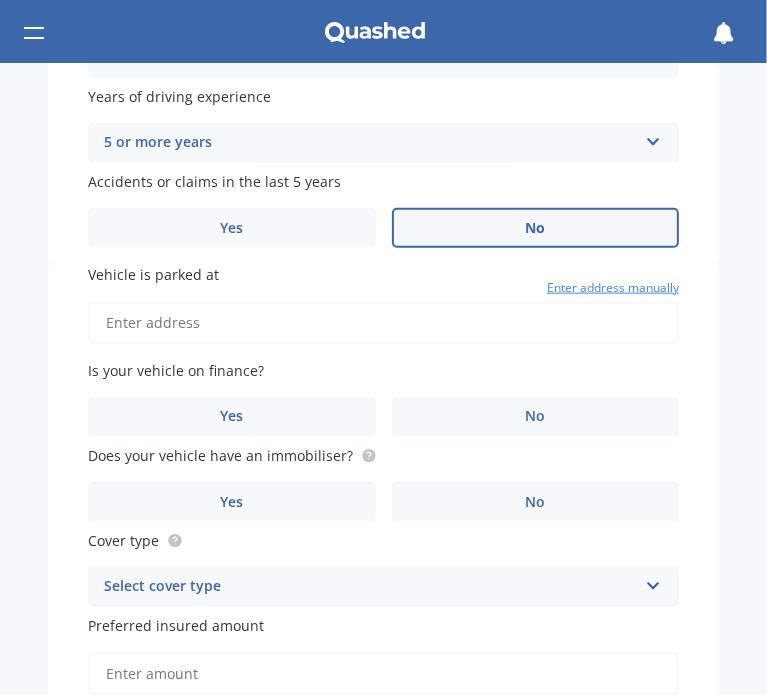 click on "No" at bounding box center [536, 228] 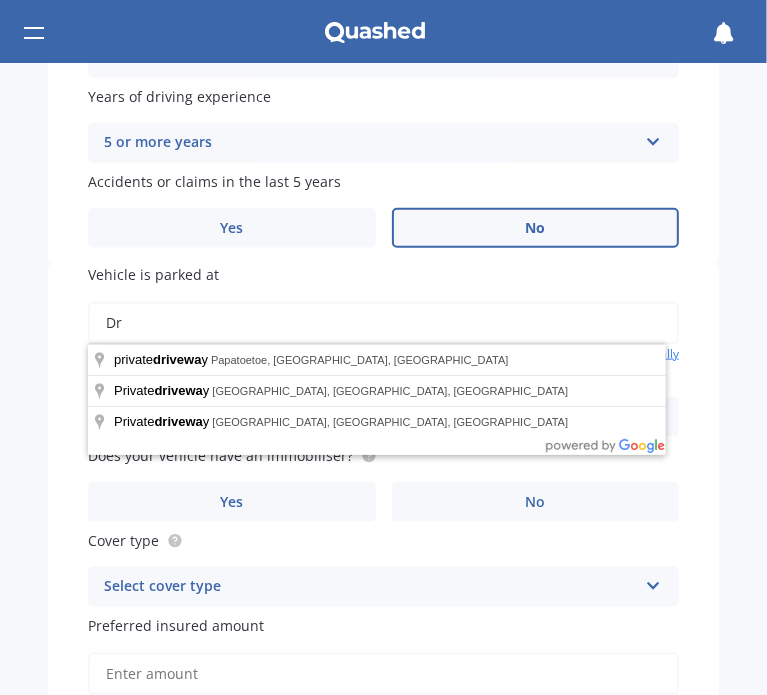 type on "D" 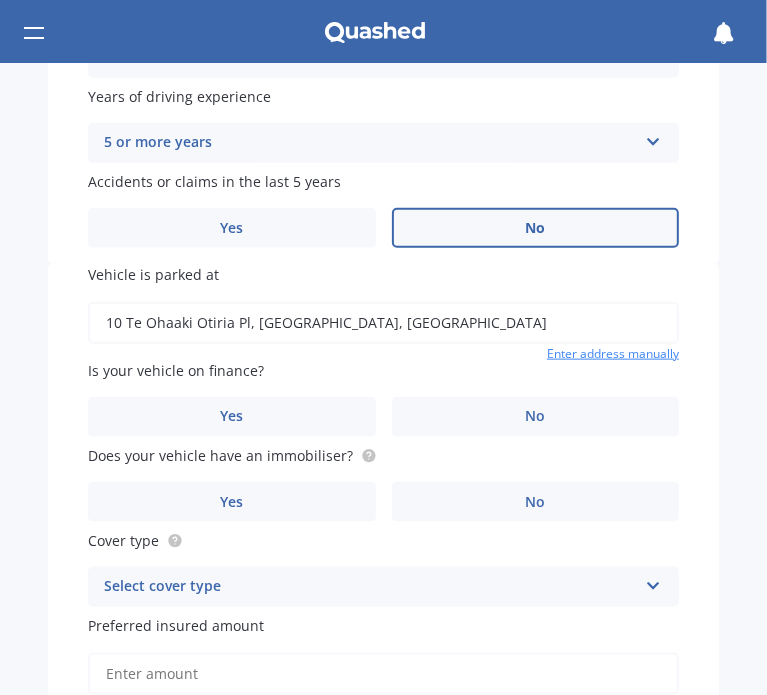 type on "10 Te Ohaaki Otiria Place, Kairua 3175" 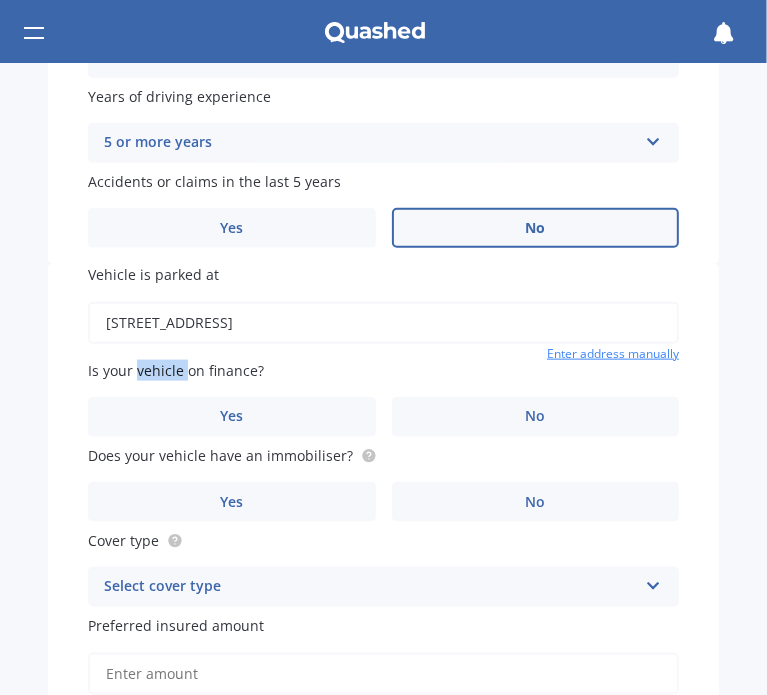 click on "Vehicle is parked at 10 Te Ohaaki Otiria Place, Kairua 3175 Enter address manually Is your vehicle on finance? Yes No Does your vehicle have an immobiliser? Yes No Cover type Select cover type Comprehensive Third Party, Fire & Theft Third Party Preferred insured amount Preferred excess amount Enter amount $100 $400 $500 $750 $1,000 $1,500 $2,000" at bounding box center (383, 542) 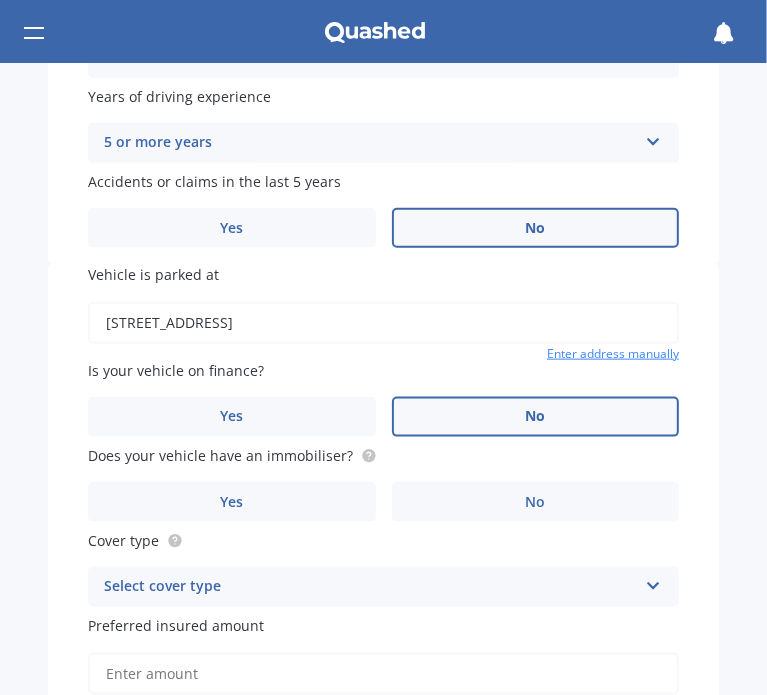 click on "No" at bounding box center [536, 417] 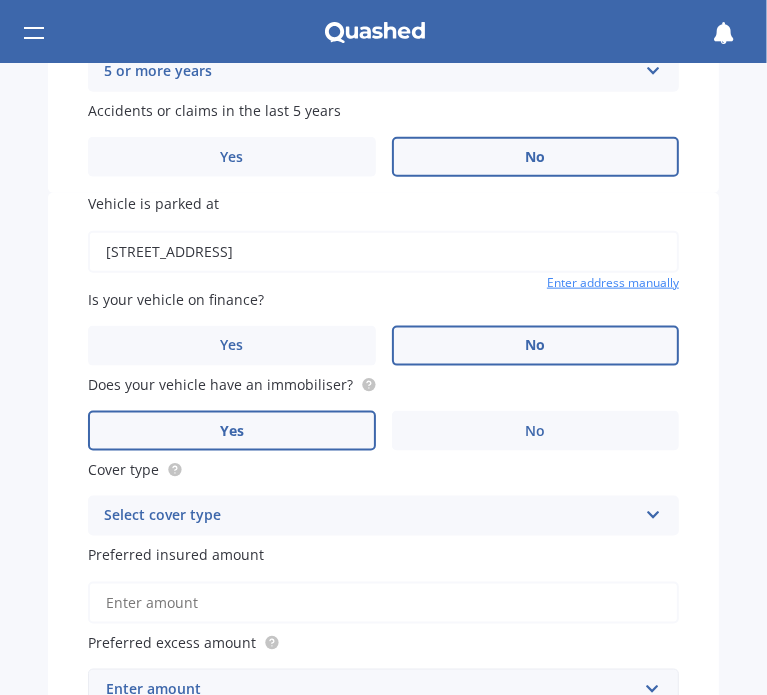 scroll, scrollTop: 1228, scrollLeft: 0, axis: vertical 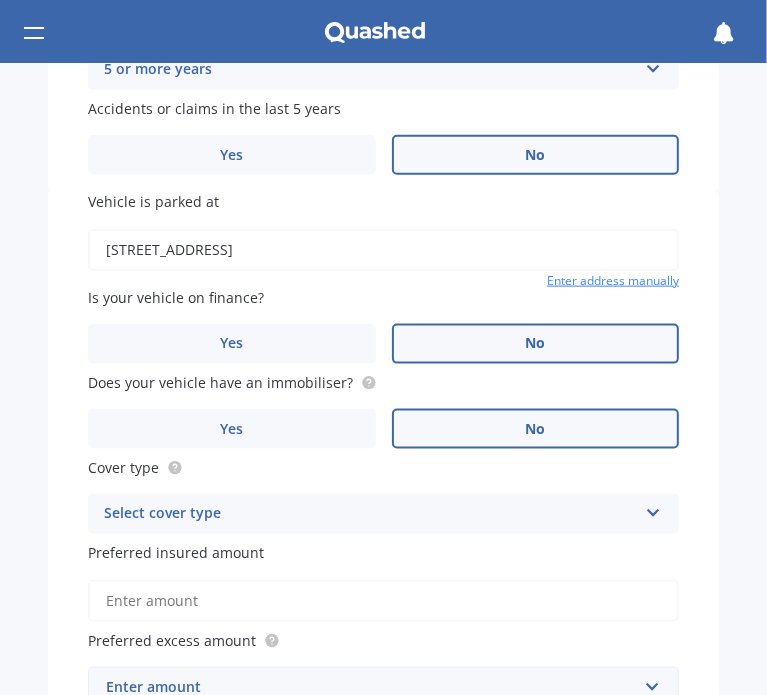 click on "No" at bounding box center [536, 429] 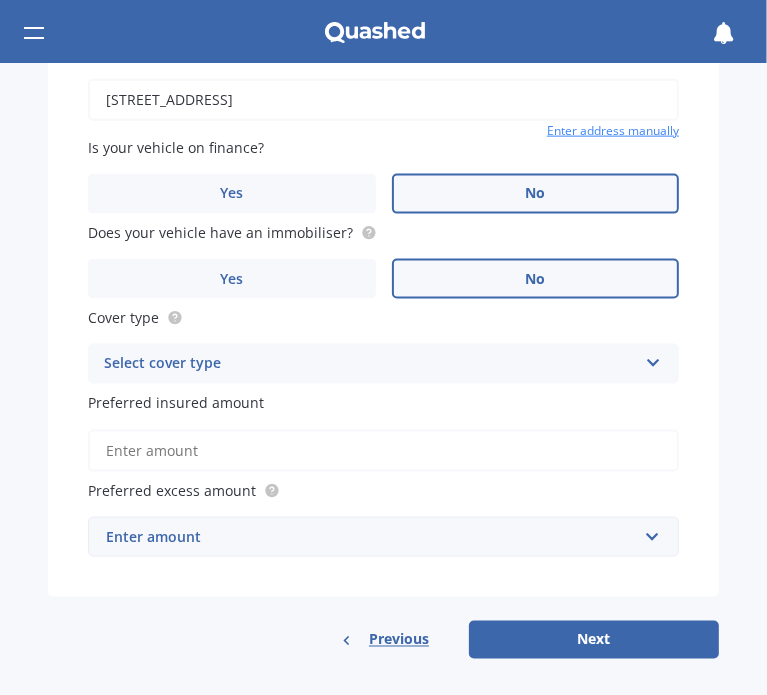 scroll, scrollTop: 1381, scrollLeft: 0, axis: vertical 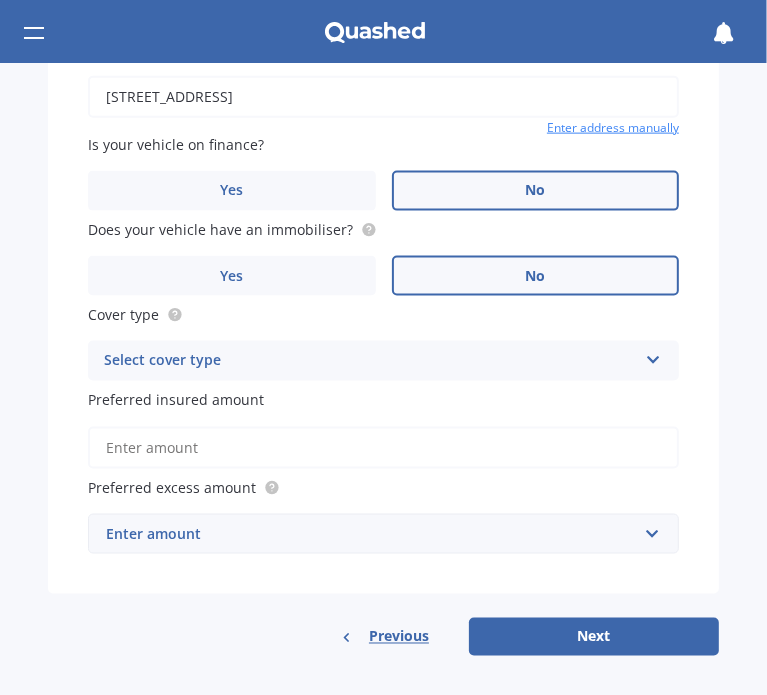 click on "Select cover type" at bounding box center (370, 361) 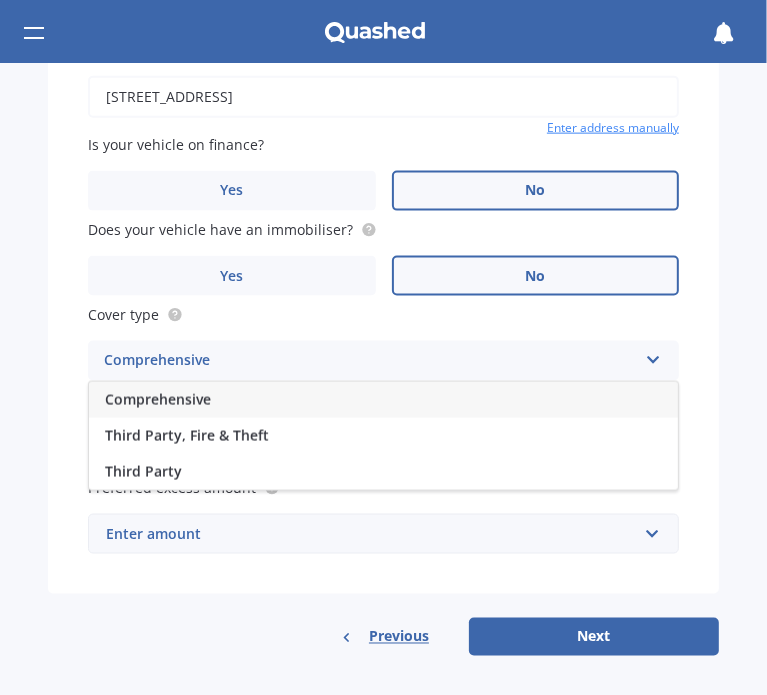 click on "Comprehensive" at bounding box center [383, 400] 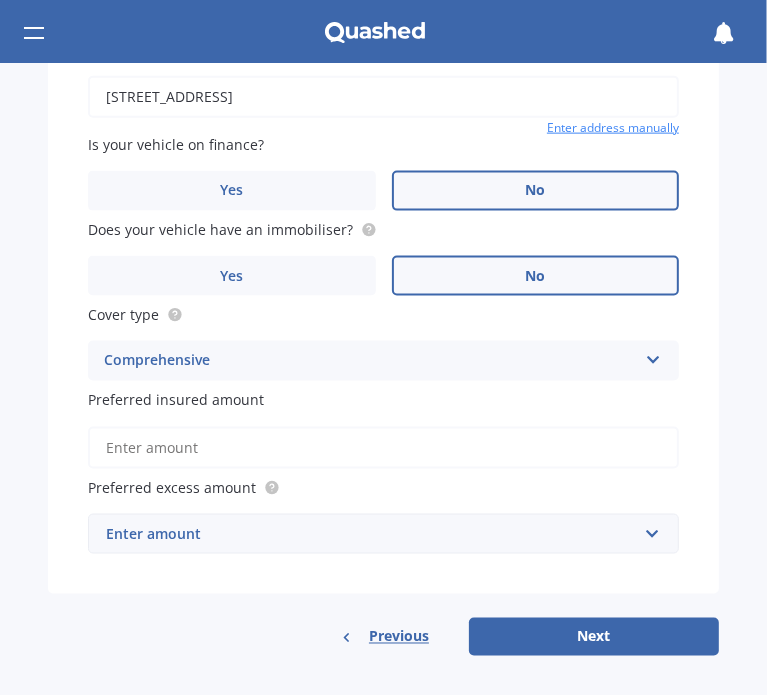 click on "Preferred insured amount" at bounding box center (383, 448) 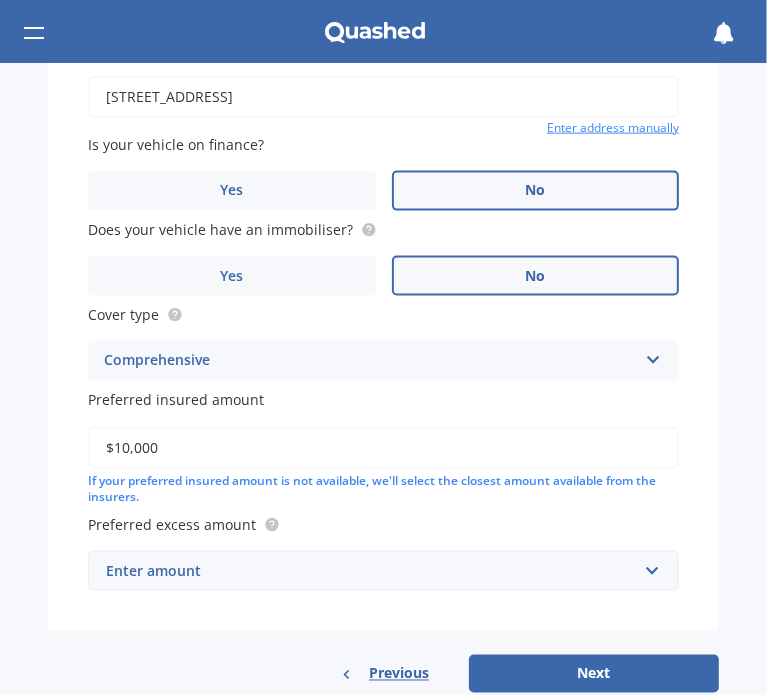 scroll, scrollTop: 1419, scrollLeft: 0, axis: vertical 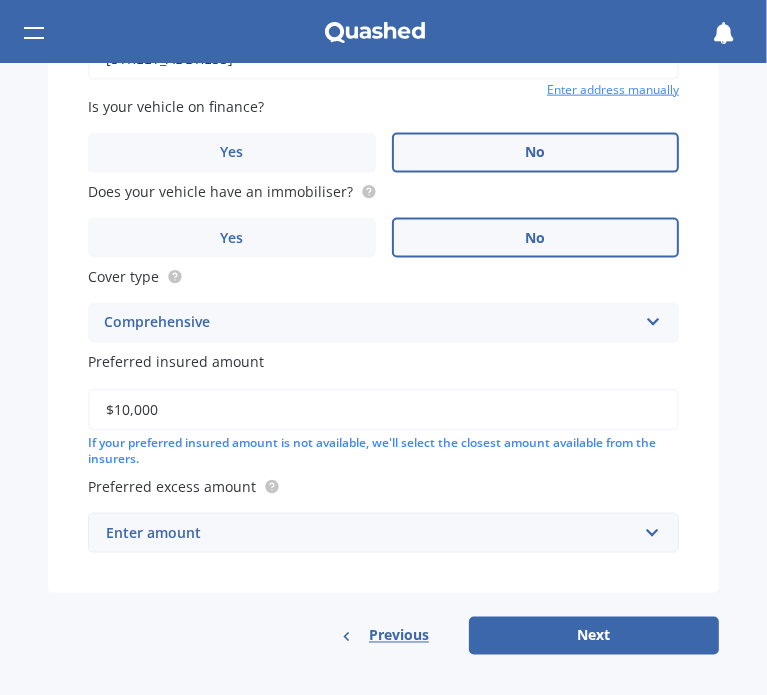 type on "$10,000" 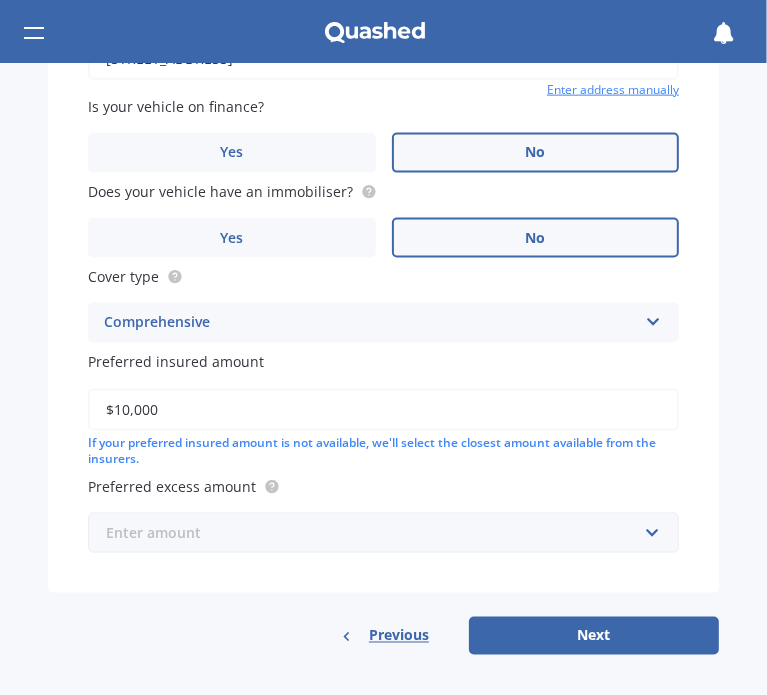click at bounding box center [376, 533] 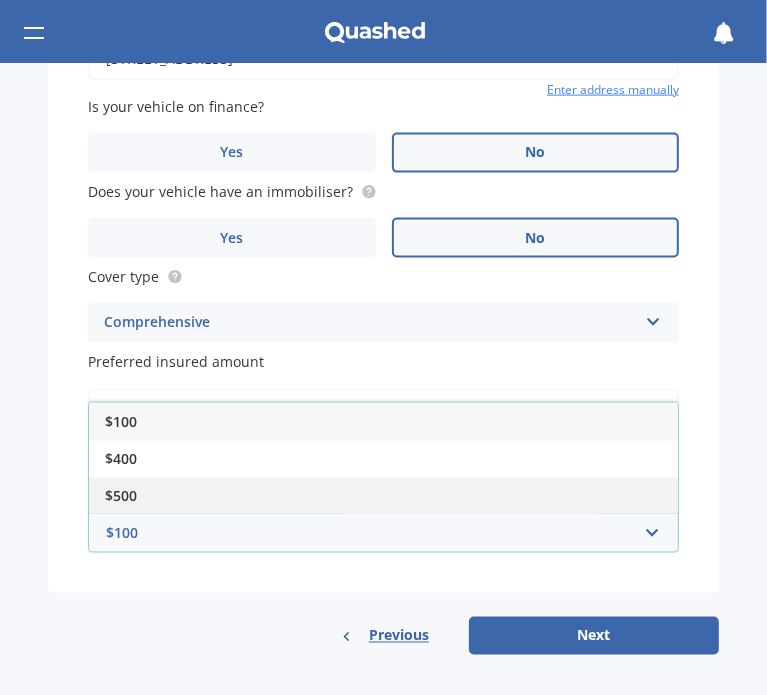 click on "$500" at bounding box center (383, 495) 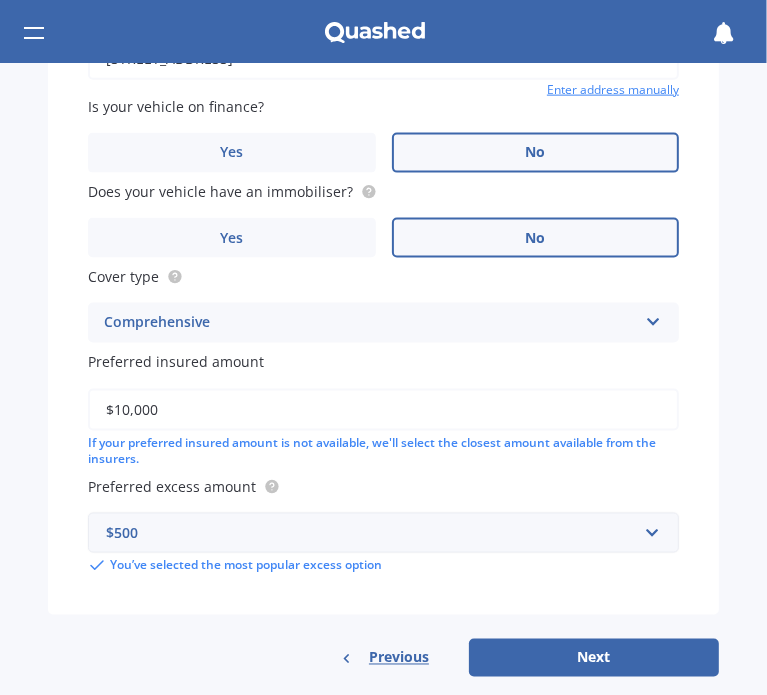 scroll, scrollTop: 1440, scrollLeft: 0, axis: vertical 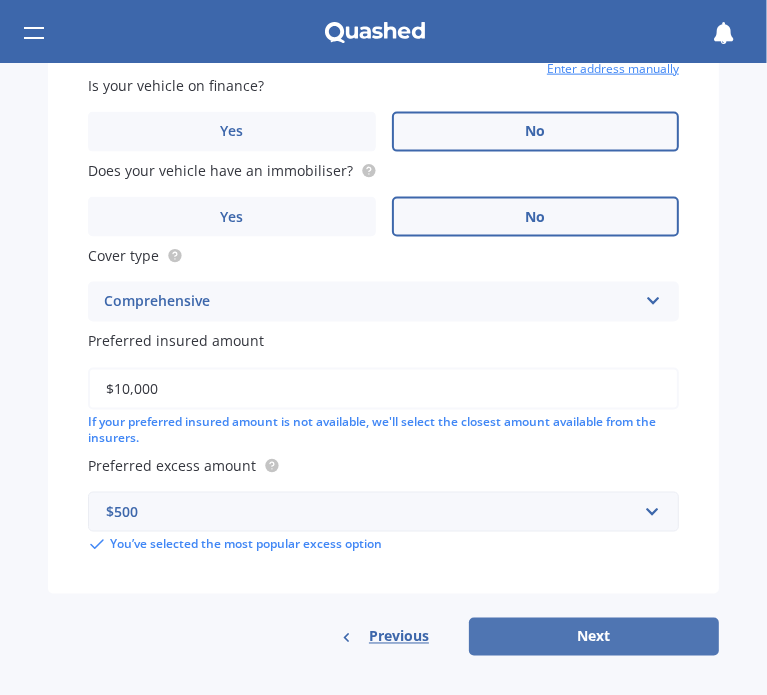 click on "Next" at bounding box center [594, 637] 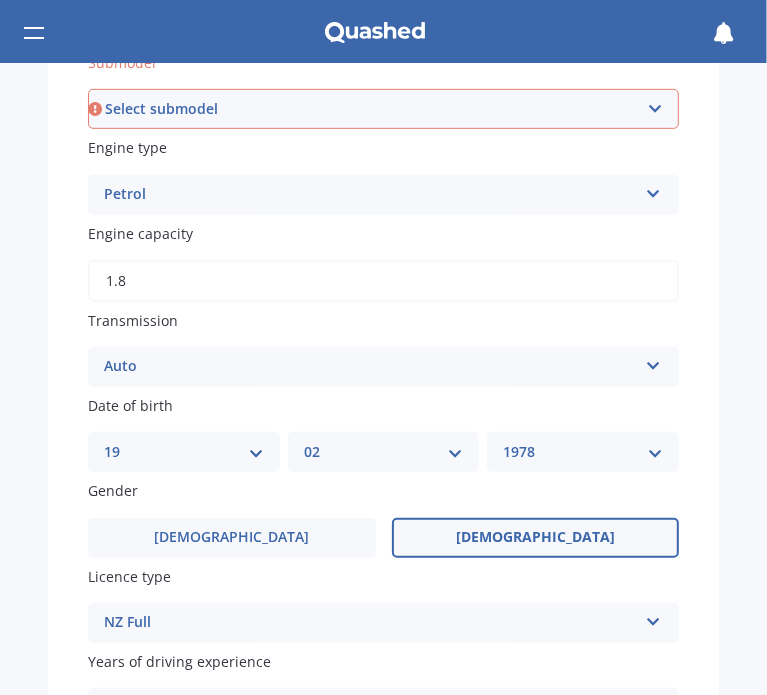 scroll, scrollTop: 577, scrollLeft: 0, axis: vertical 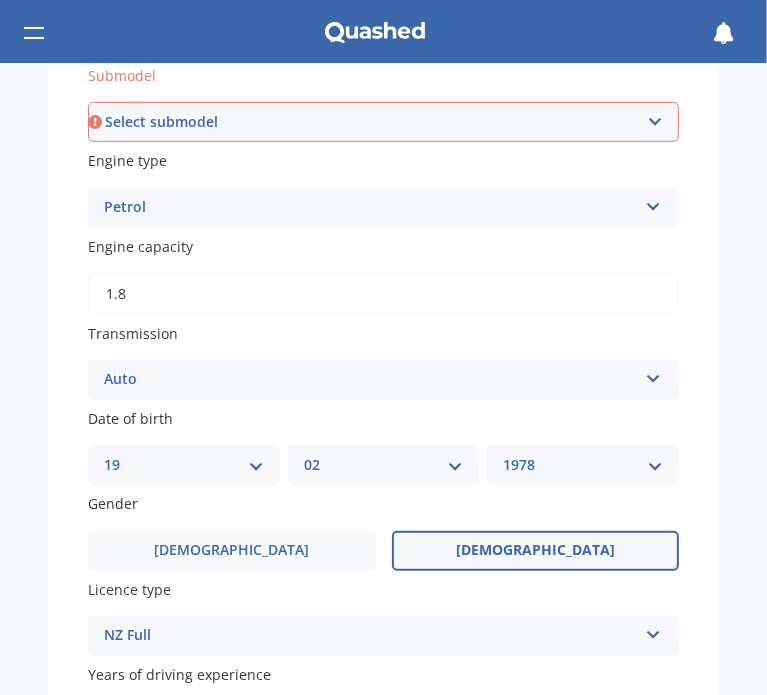 click on "Select submodel (All other) Axio Diesel Fielder 2WD Fielder 4WD FXGT GL GLX 1.8 GLX Sedan GS GTI GTI Sports GX 1.6 GX 1.8 GX CVT Hatch GX Sedan GX Wagon auto GX Wagon manual Hatch Hybrid Hybrid Levin 1.6 Levin SX Hatch Levin ZR Hatch Runx SE 1.5 Sportivo Non Turbo 1.8 Litre Sportivo Turbo 1.8 Litre Sprinter Sprinter GT Touring 4WD wagon Touring S/W Touring Wagon Hybrid TS 1.8 Van XL ZR Sedan" at bounding box center [383, 122] 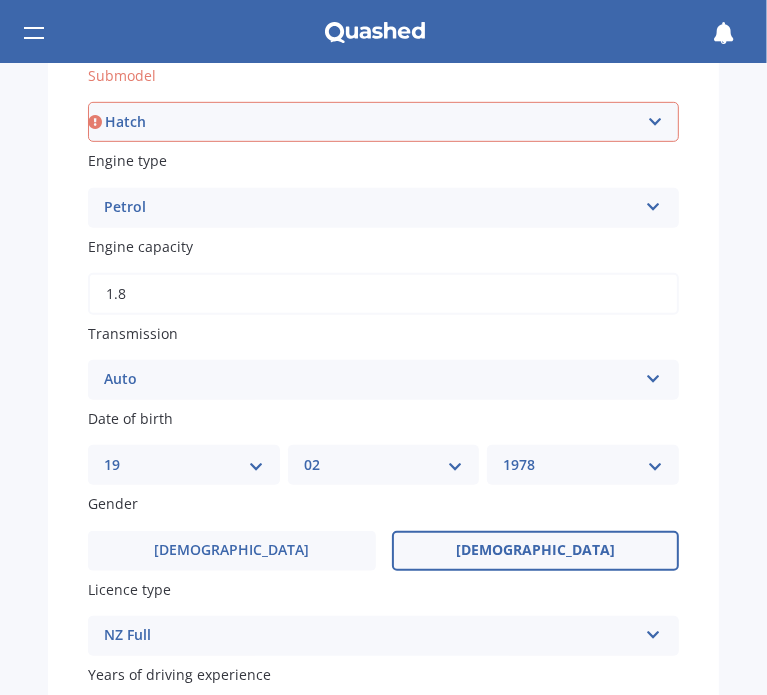 click on "Select submodel (All other) Axio Diesel Fielder 2WD Fielder 4WD FXGT GL GLX 1.8 GLX Sedan GS GTI GTI Sports GX 1.6 GX 1.8 GX CVT Hatch GX Sedan GX Wagon auto GX Wagon manual Hatch Hybrid Hybrid Levin 1.6 Levin SX Hatch Levin ZR Hatch Runx SE 1.5 Sportivo Non Turbo 1.8 Litre Sportivo Turbo 1.8 Litre Sprinter Sprinter GT Touring 4WD wagon Touring S/W Touring Wagon Hybrid TS 1.8 Van XL ZR Sedan" at bounding box center [383, 122] 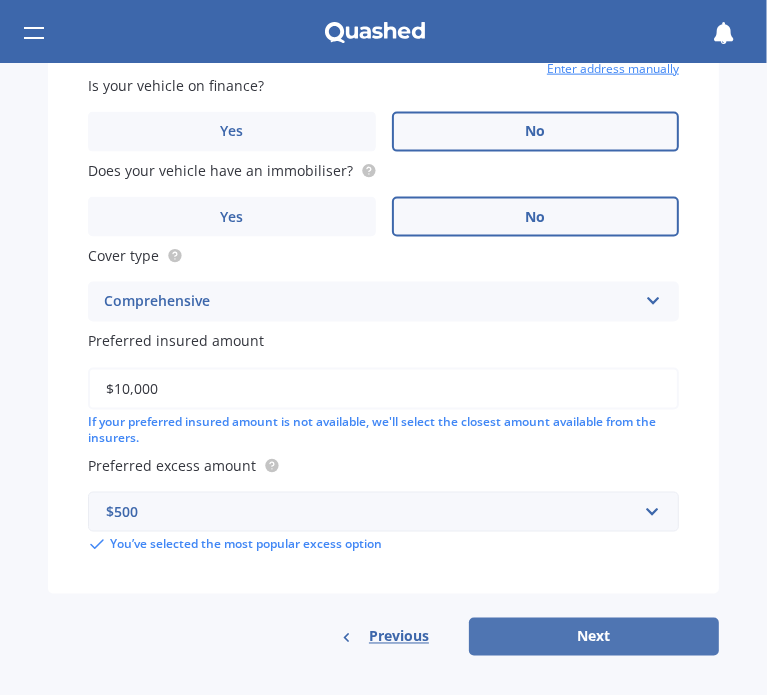 click on "Next" at bounding box center (594, 637) 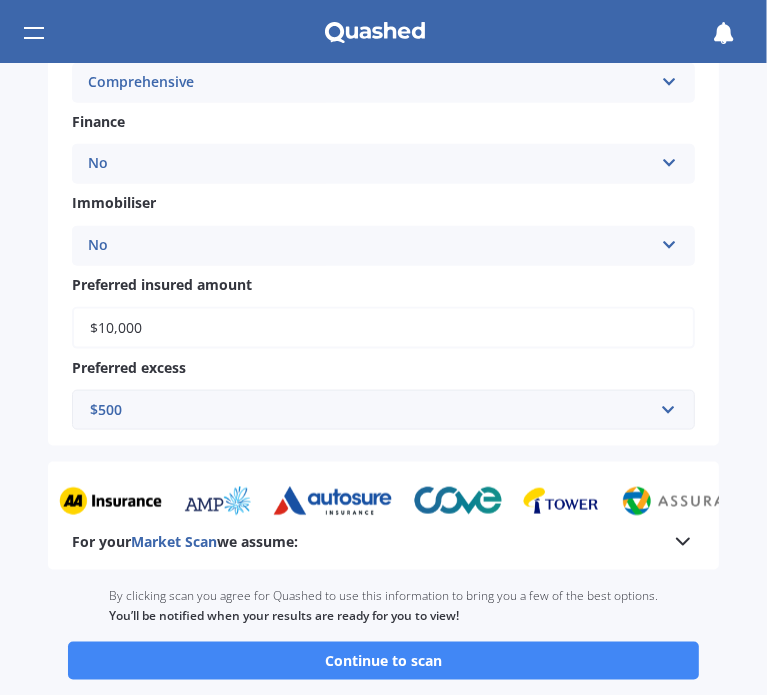 scroll, scrollTop: 1280, scrollLeft: 0, axis: vertical 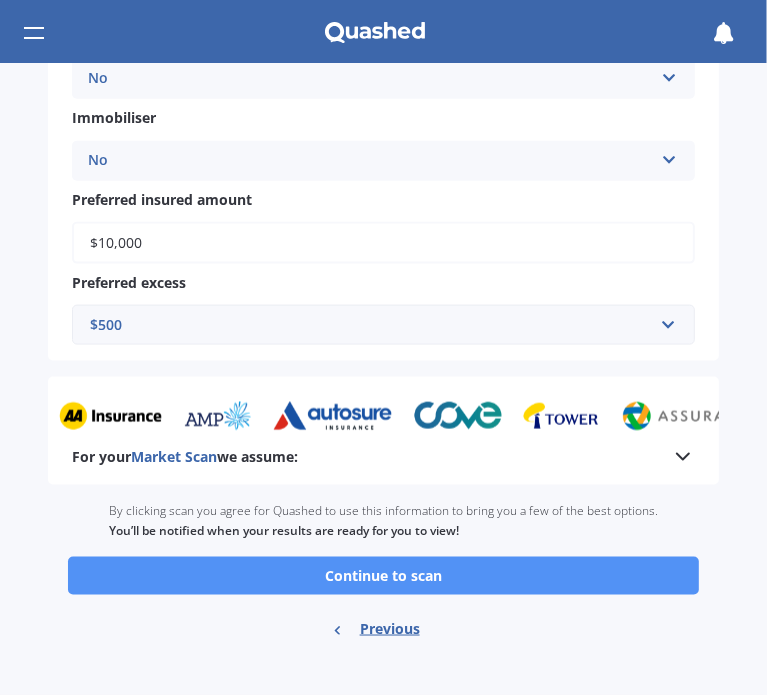 click on "Continue to scan" at bounding box center [383, 576] 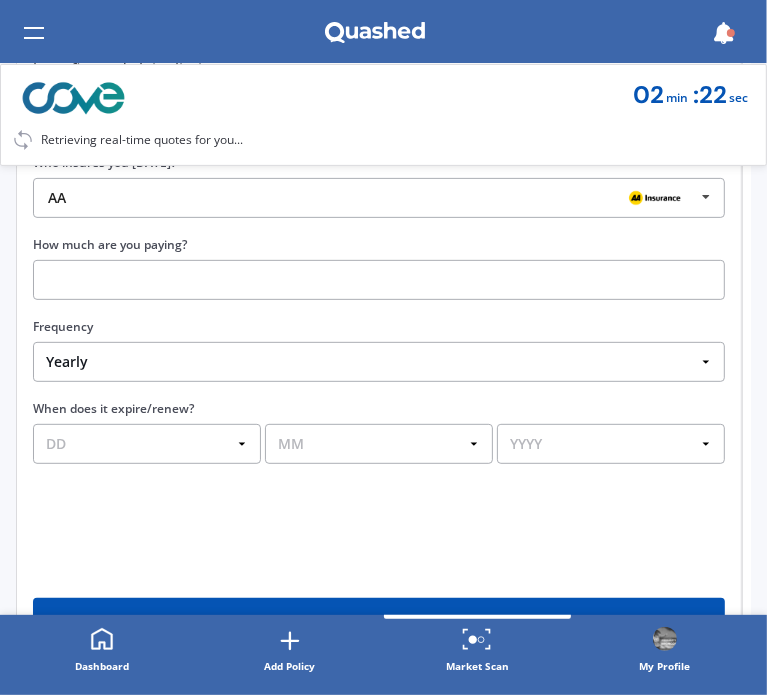 scroll, scrollTop: 535, scrollLeft: 0, axis: vertical 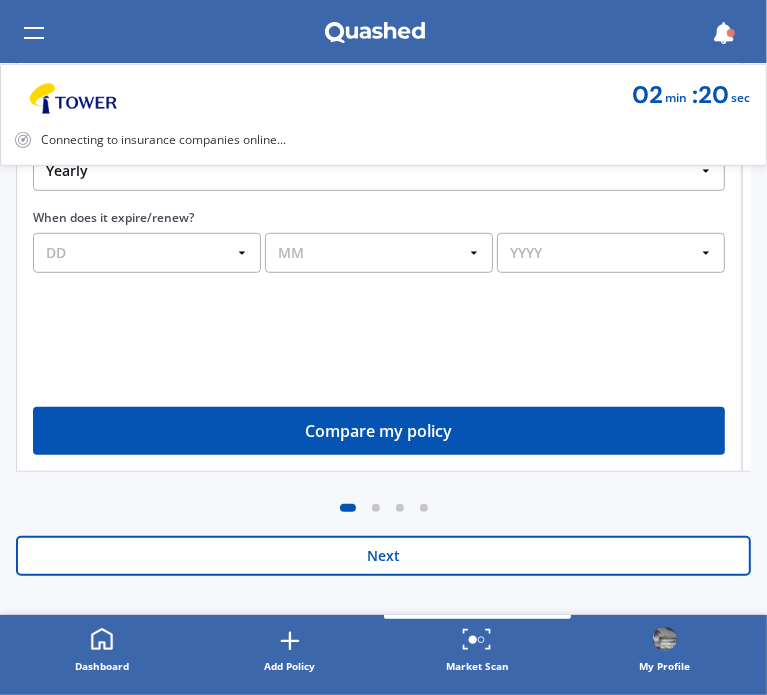 click on "Compare my policy" at bounding box center [379, 431] 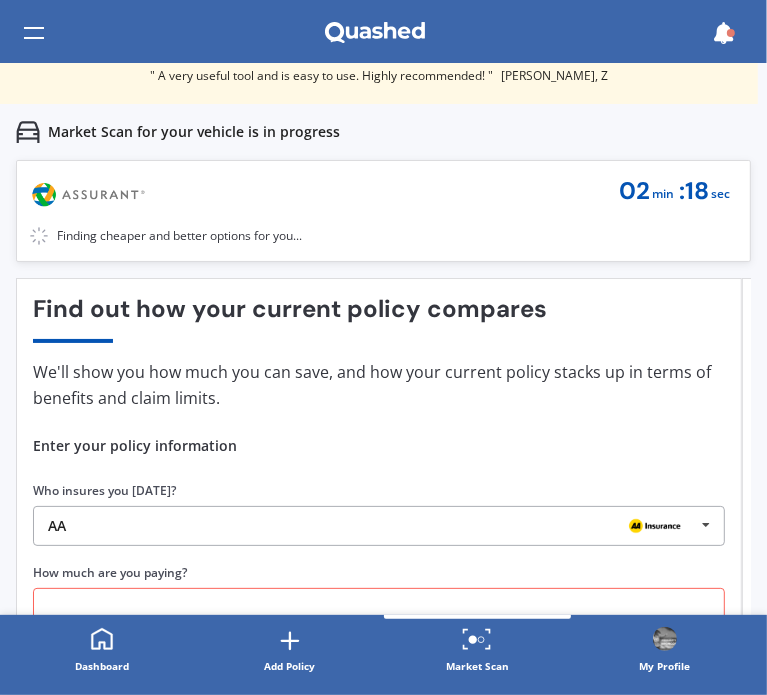scroll, scrollTop: 0, scrollLeft: 0, axis: both 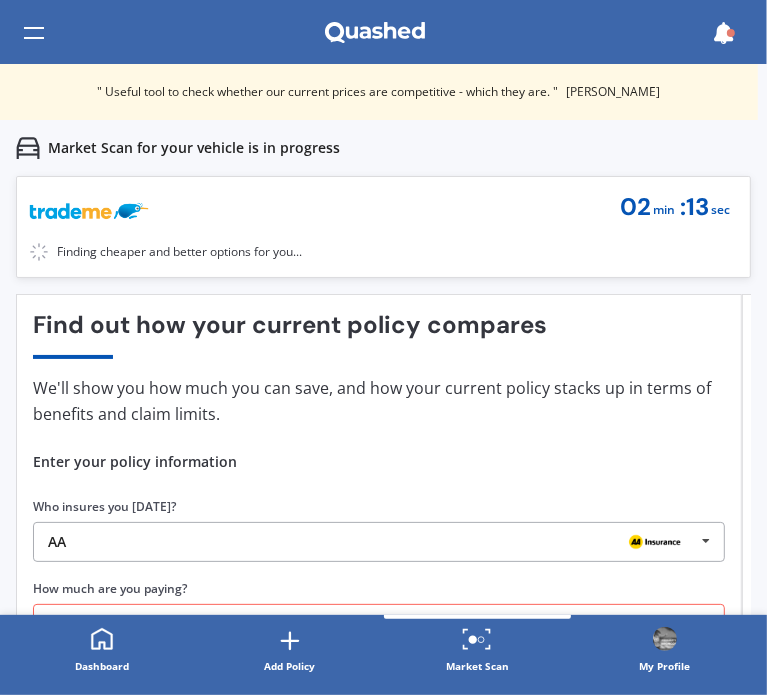 click at bounding box center [724, 33] 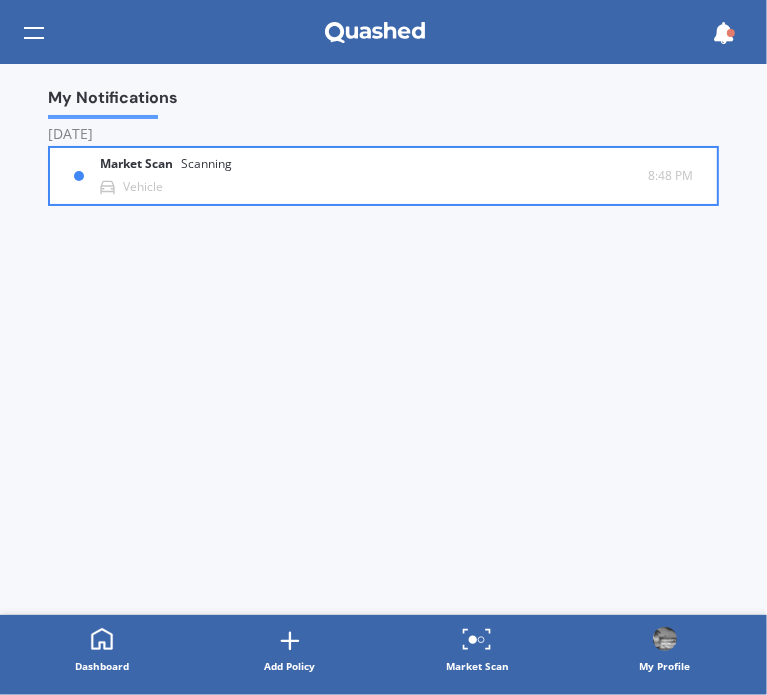 click on "Market Scan Scanning Vehicle" at bounding box center (374, 175) 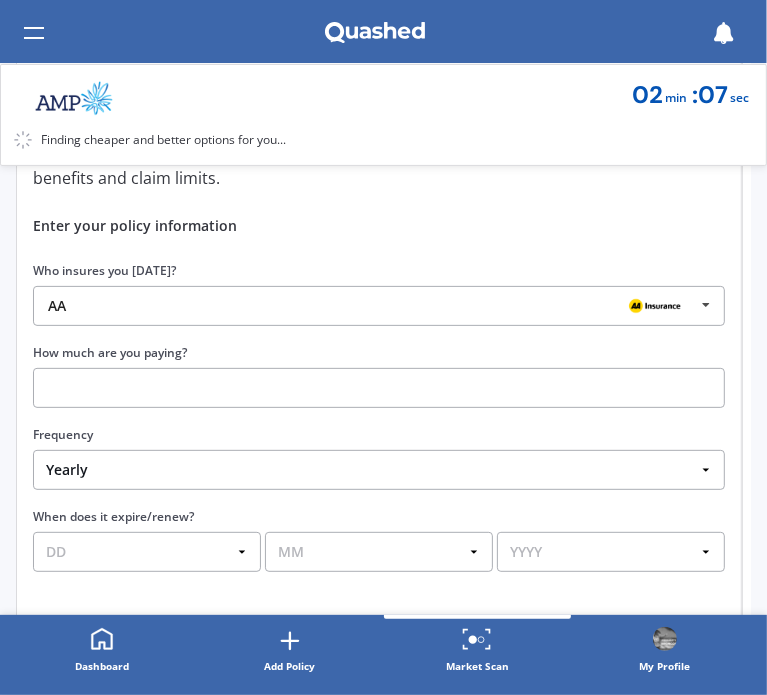 scroll, scrollTop: 535, scrollLeft: 0, axis: vertical 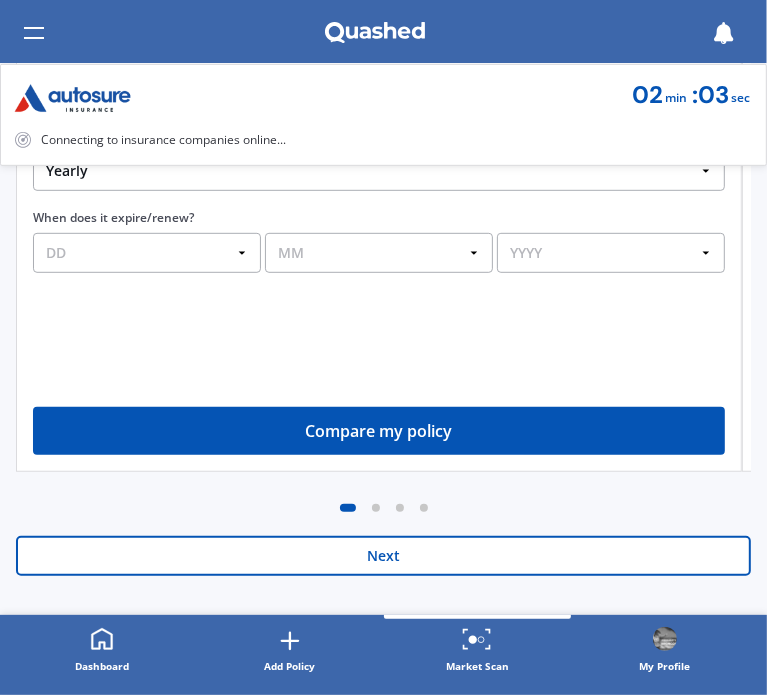 click on "Next" at bounding box center (383, 556) 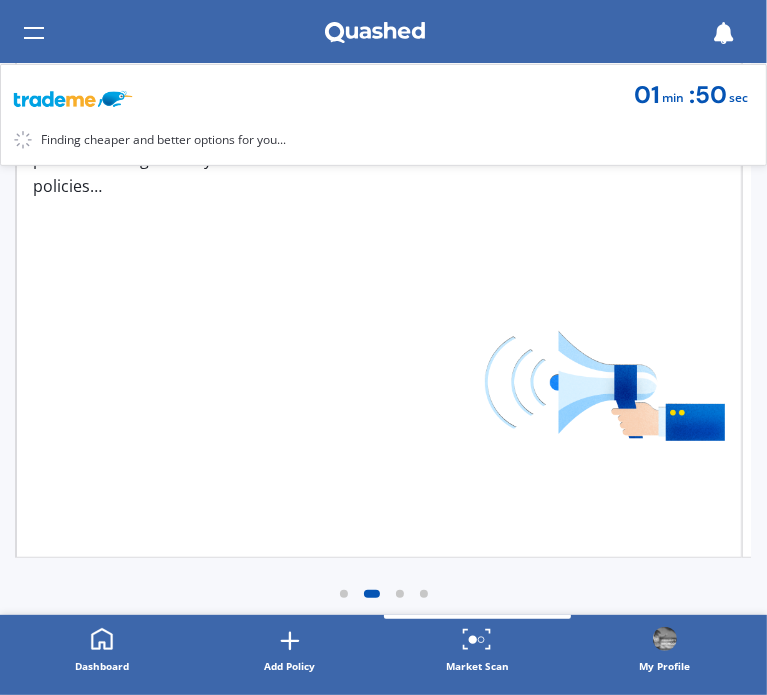 scroll, scrollTop: 535, scrollLeft: 0, axis: vertical 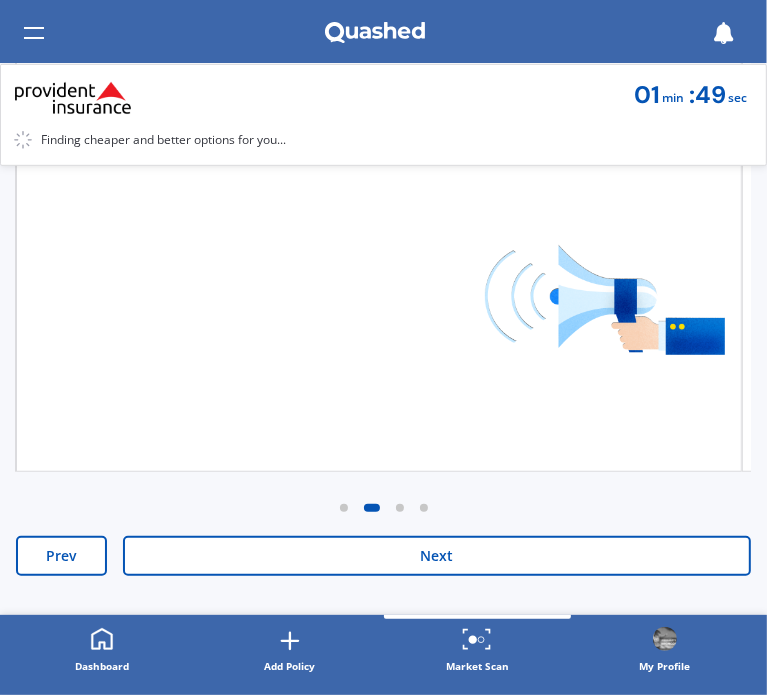 click on "Next" at bounding box center (437, 556) 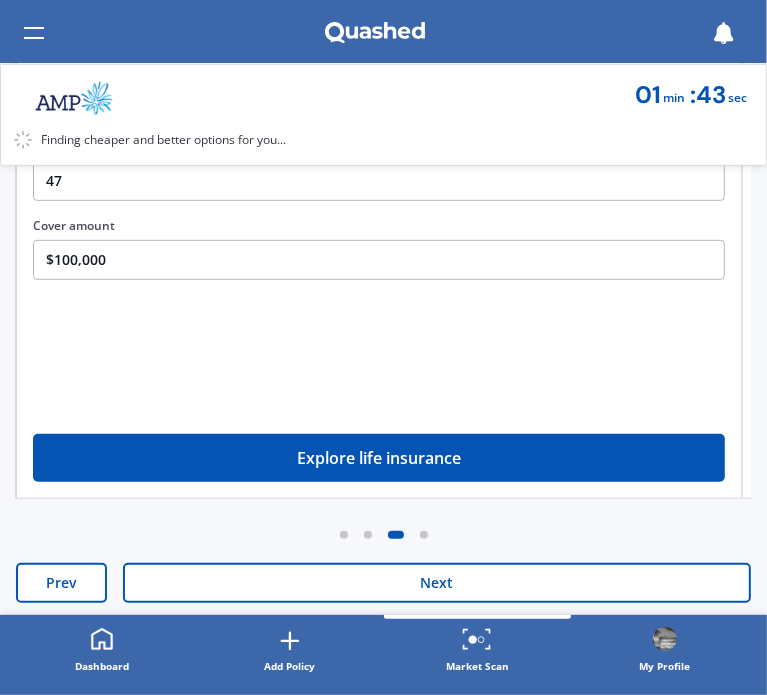 scroll, scrollTop: 535, scrollLeft: 0, axis: vertical 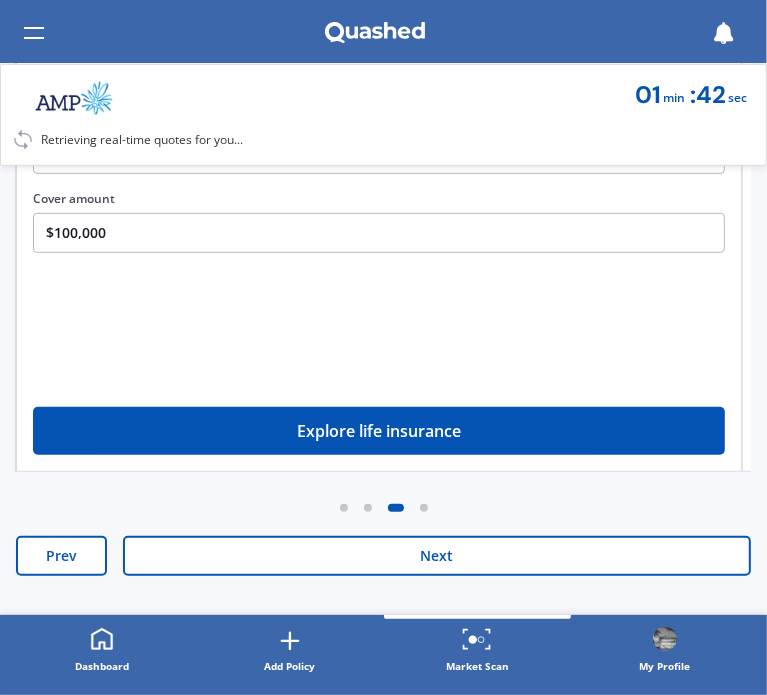 click on "Next" at bounding box center (437, 556) 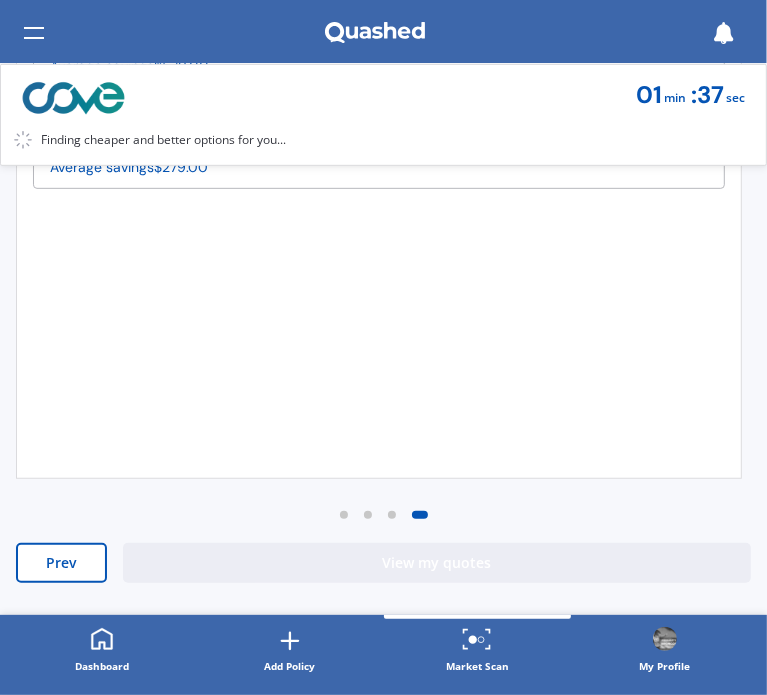 scroll, scrollTop: 535, scrollLeft: 0, axis: vertical 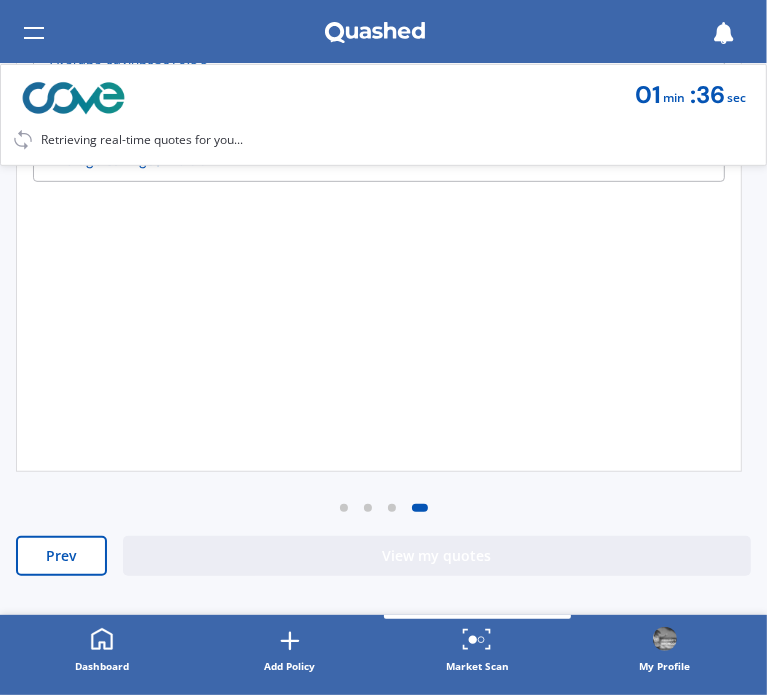 click on "View my quotes" at bounding box center (437, 556) 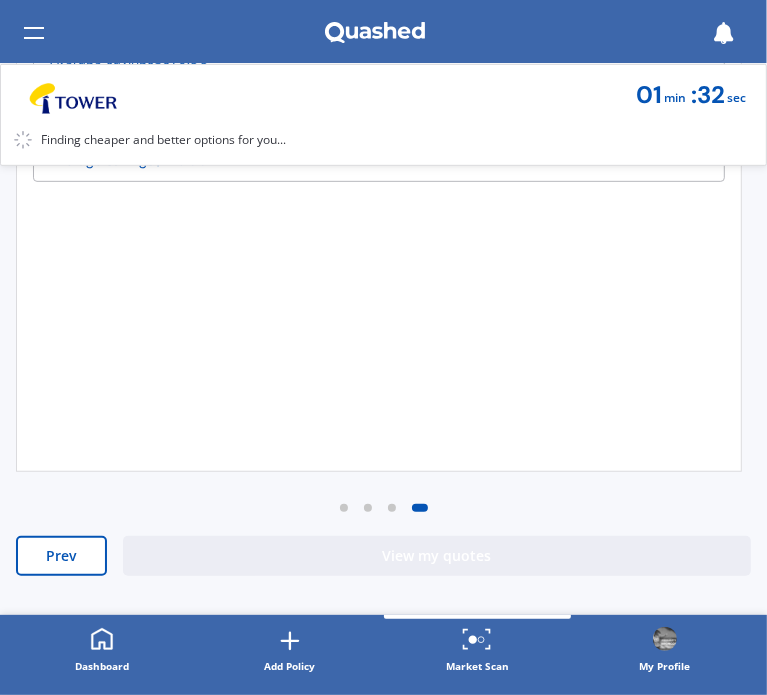click on "View my quotes" at bounding box center (437, 556) 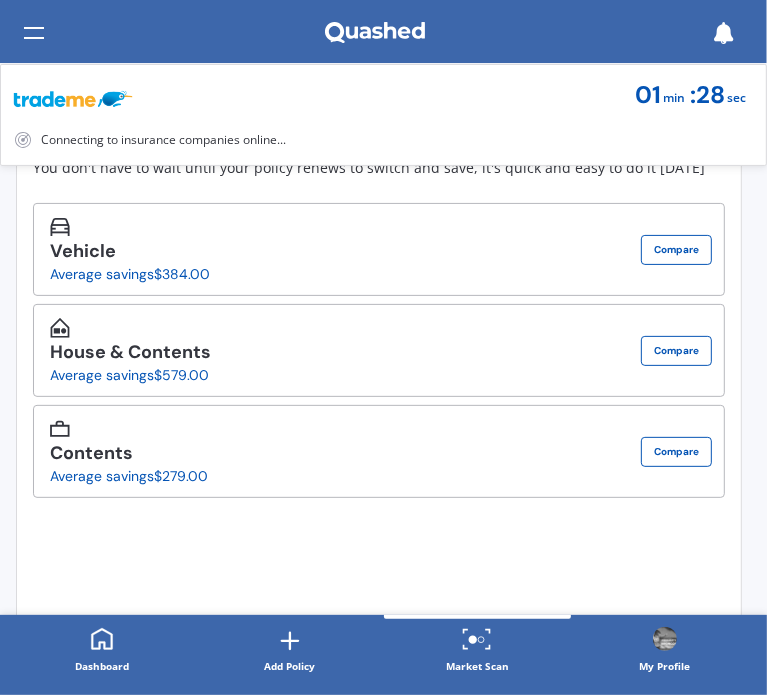 scroll, scrollTop: 0, scrollLeft: 0, axis: both 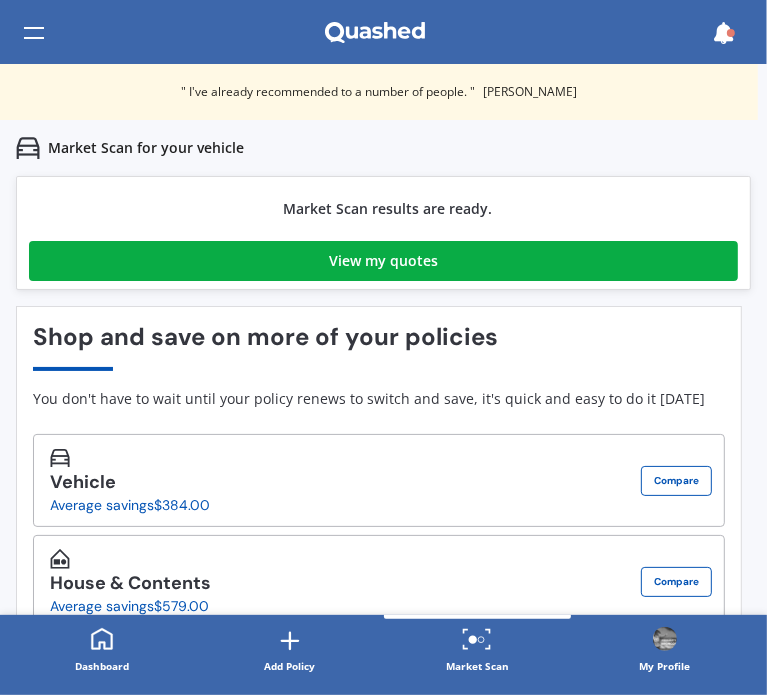 click on "View my quotes" at bounding box center (383, 261) 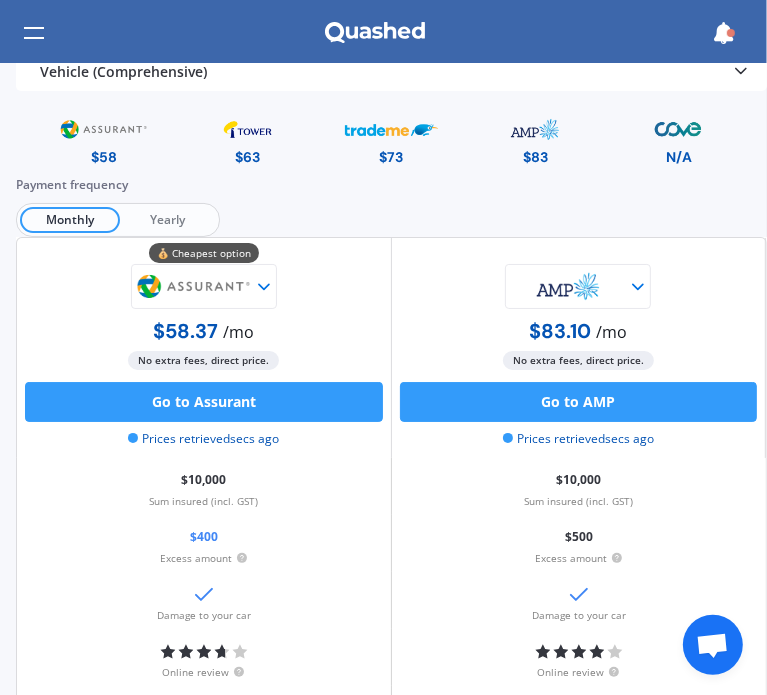scroll, scrollTop: 0, scrollLeft: 0, axis: both 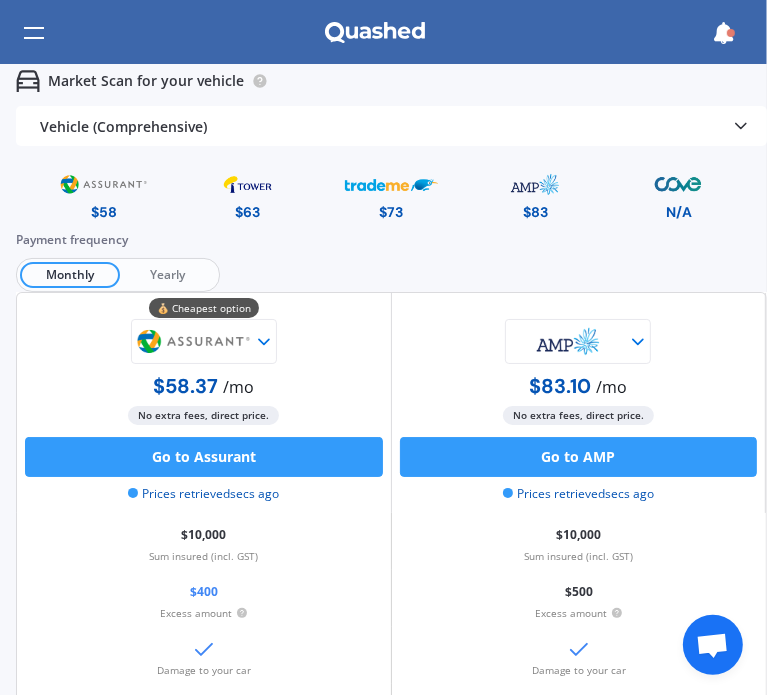 click at bounding box center [247, 184] 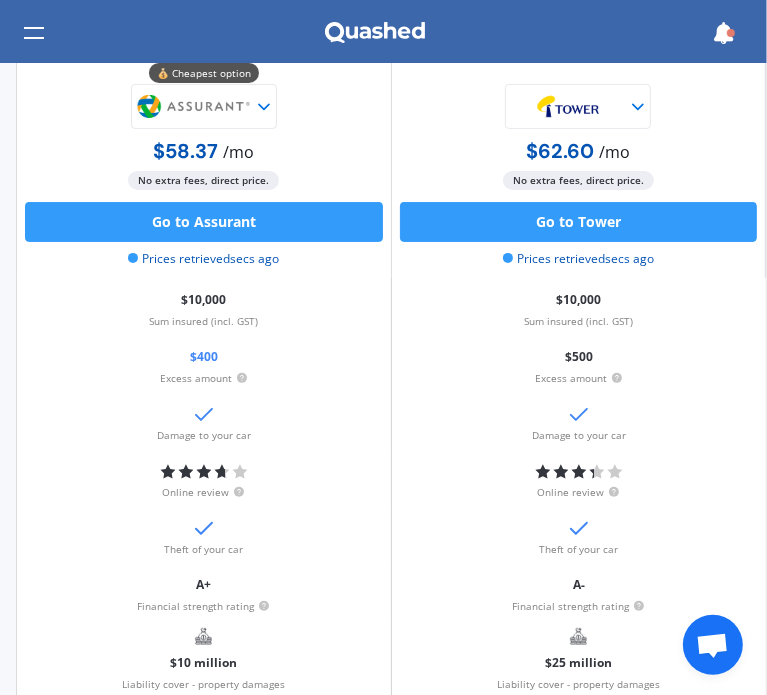 scroll, scrollTop: 0, scrollLeft: 0, axis: both 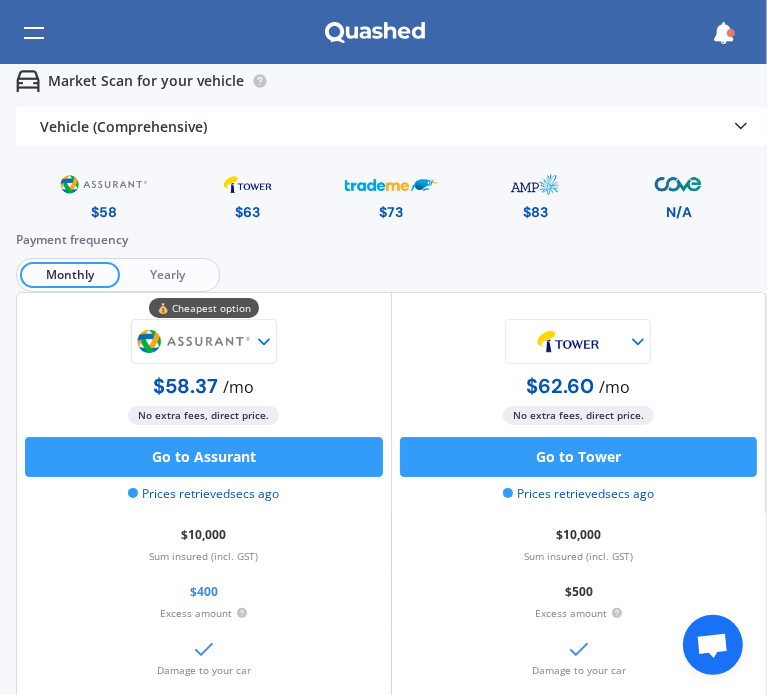 click 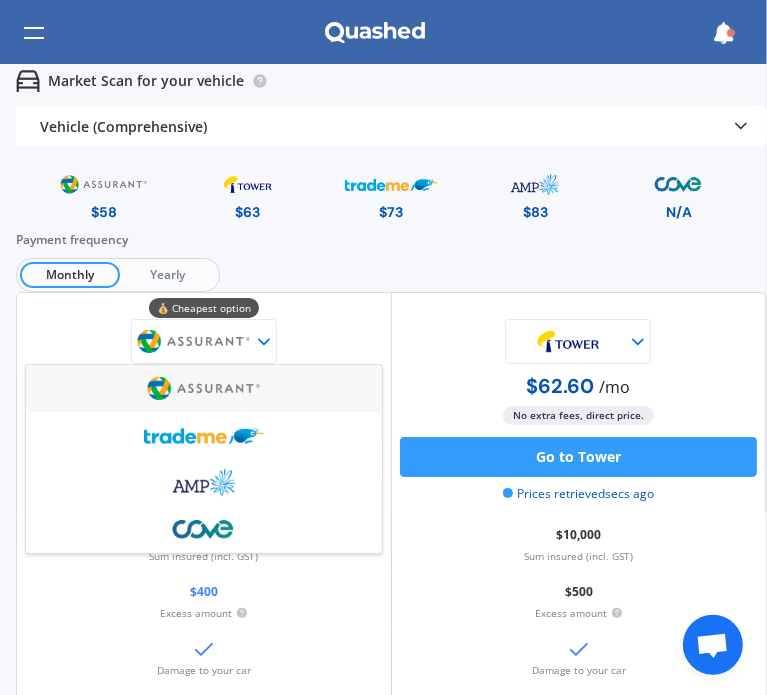 click 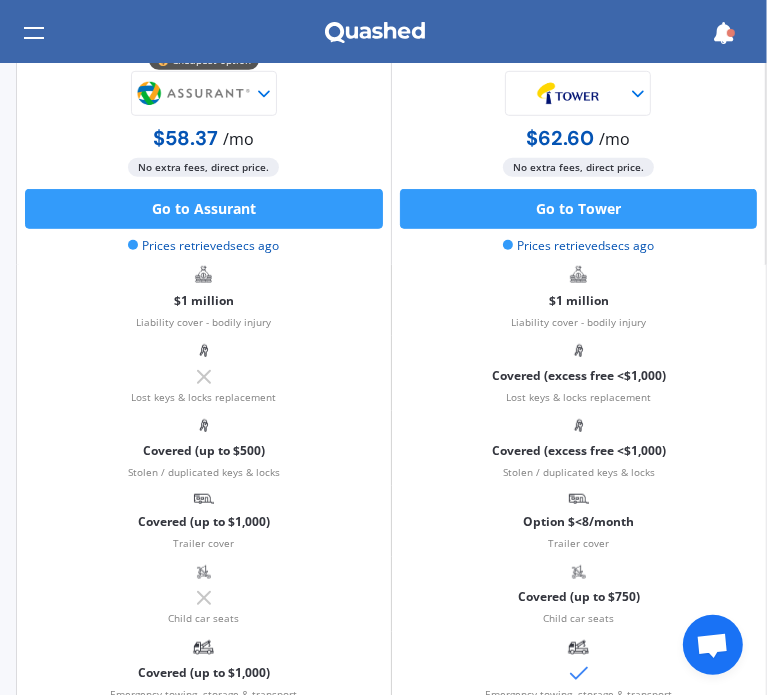 scroll, scrollTop: 668, scrollLeft: 0, axis: vertical 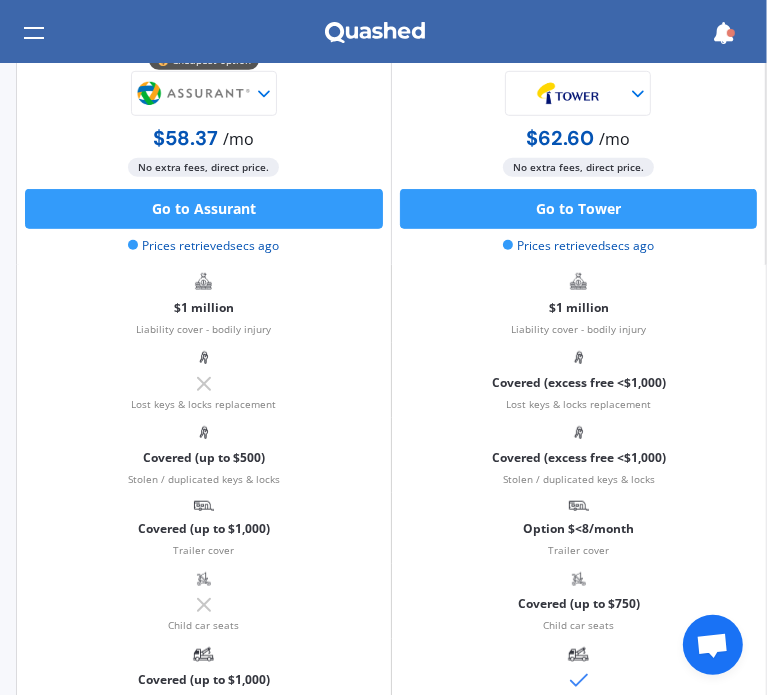 click on "Covered (excess free <$1,000) Stolen / duplicated keys & locks" at bounding box center (579, 455) 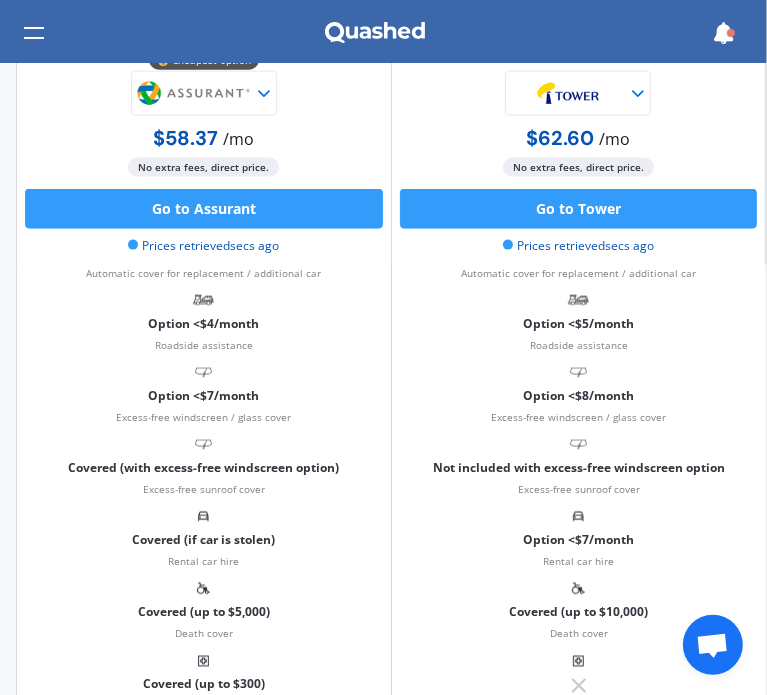 scroll, scrollTop: 1421, scrollLeft: 0, axis: vertical 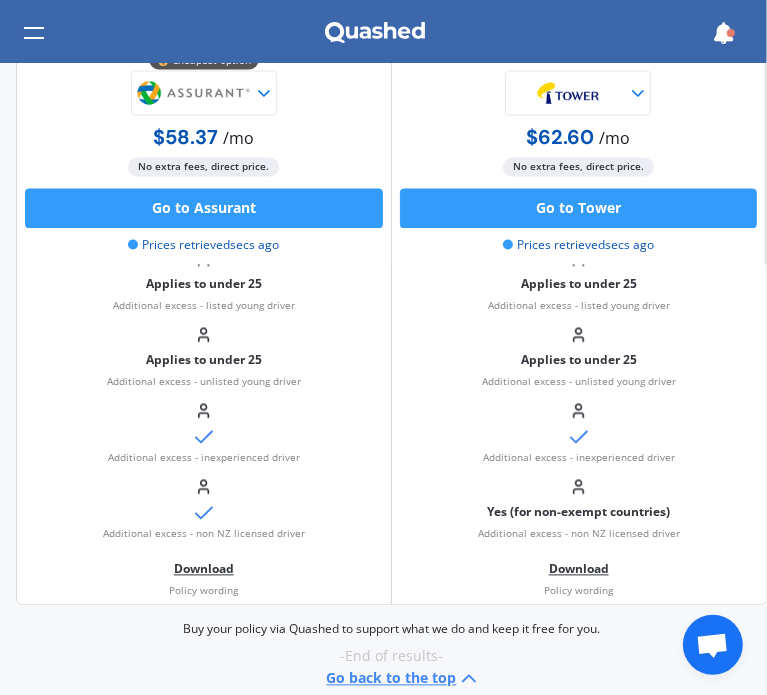 click on "Yes (for non-exempt countries) Additional excess - non NZ licensed driver" at bounding box center [579, 510] 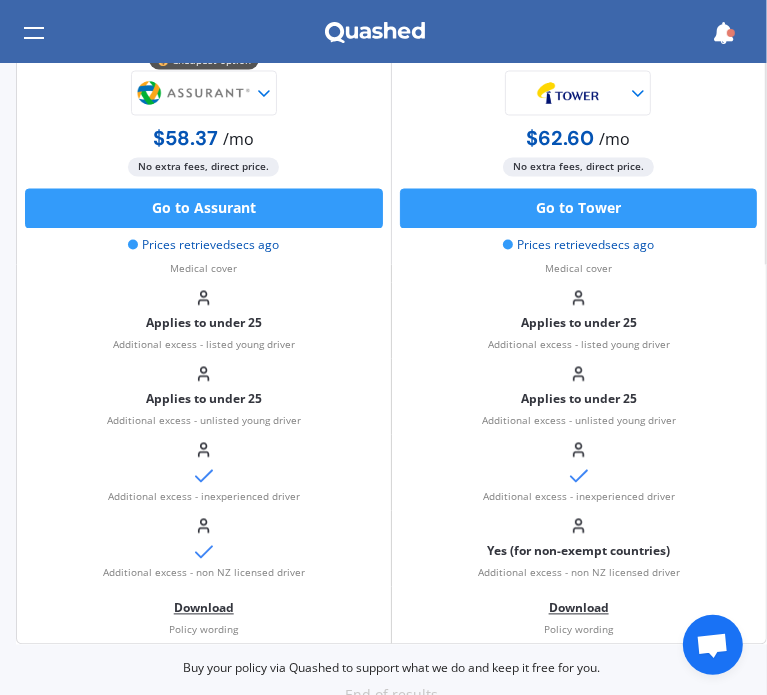 scroll, scrollTop: 1864, scrollLeft: 0, axis: vertical 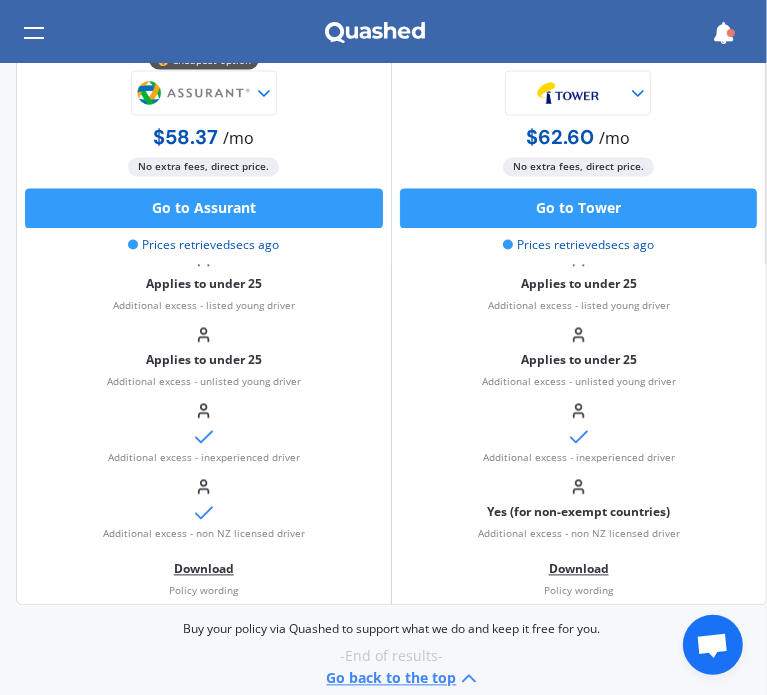click on "Yes (for non-exempt countries)" at bounding box center [578, 513] 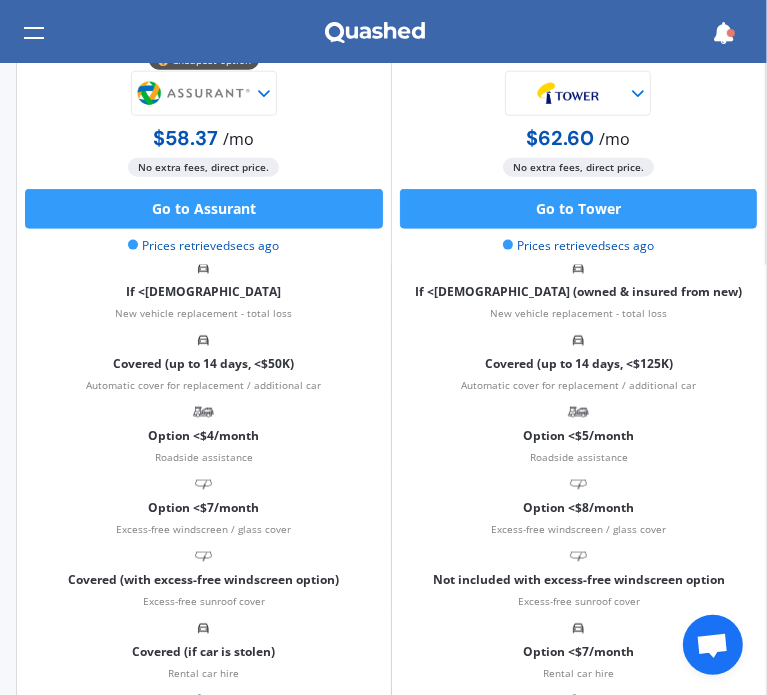 scroll, scrollTop: 1275, scrollLeft: 0, axis: vertical 